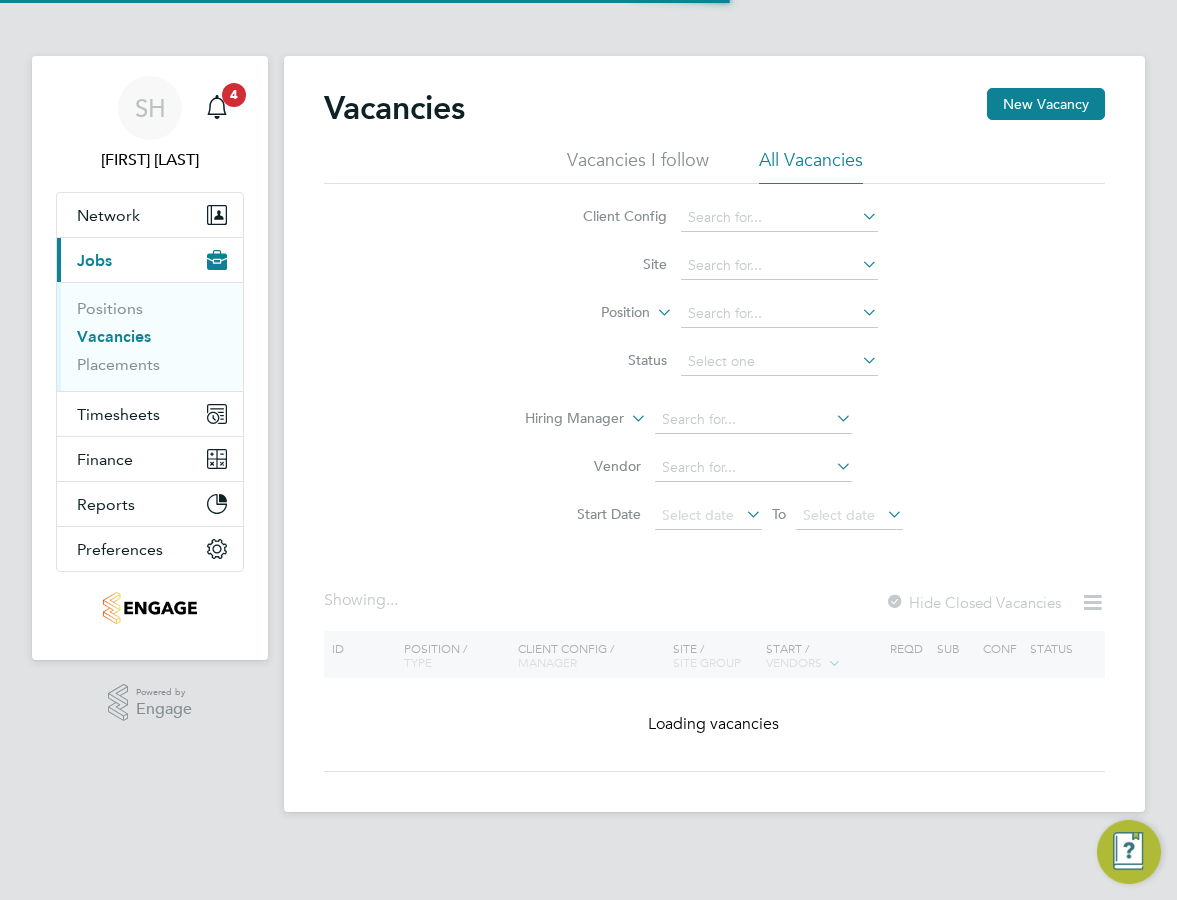 scroll, scrollTop: 0, scrollLeft: 0, axis: both 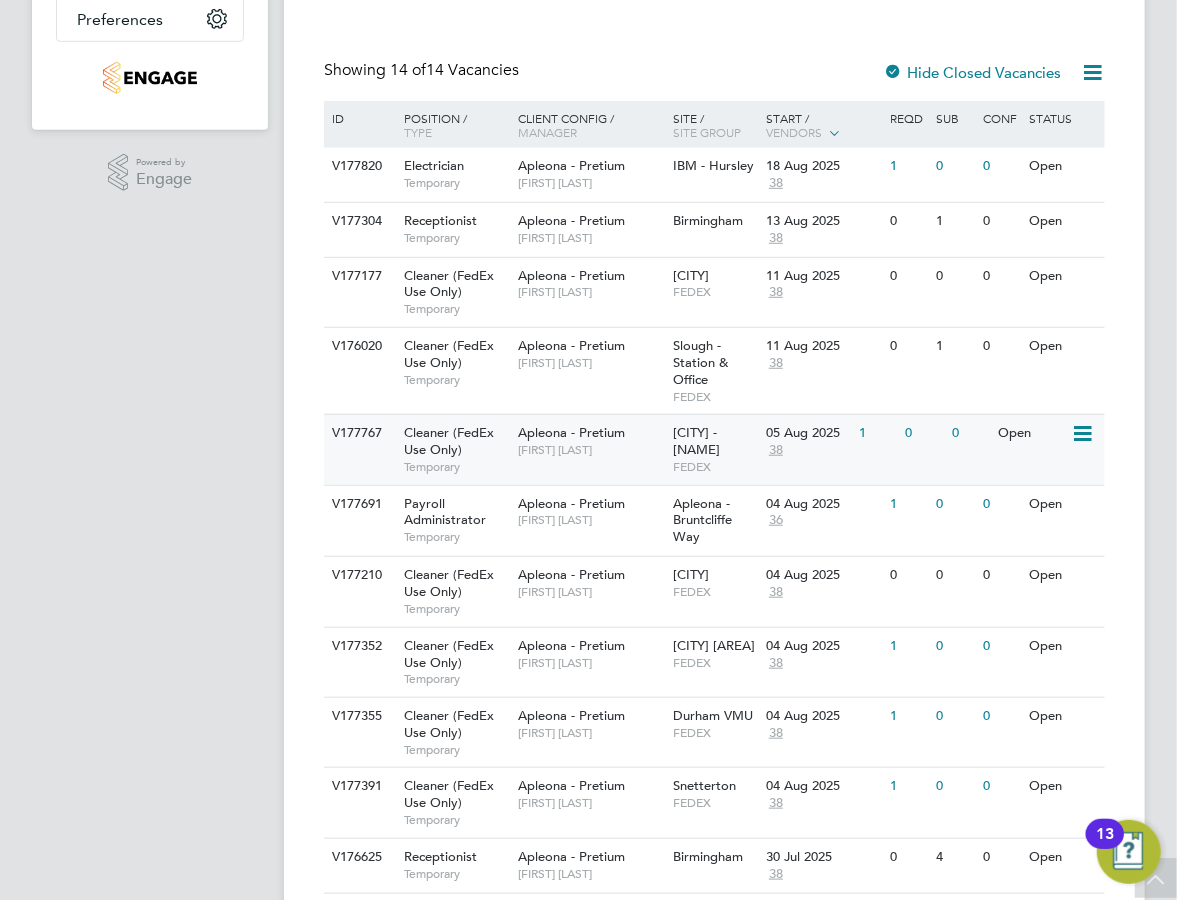 click on "Apleona - Pretium   Suzanne Bell" 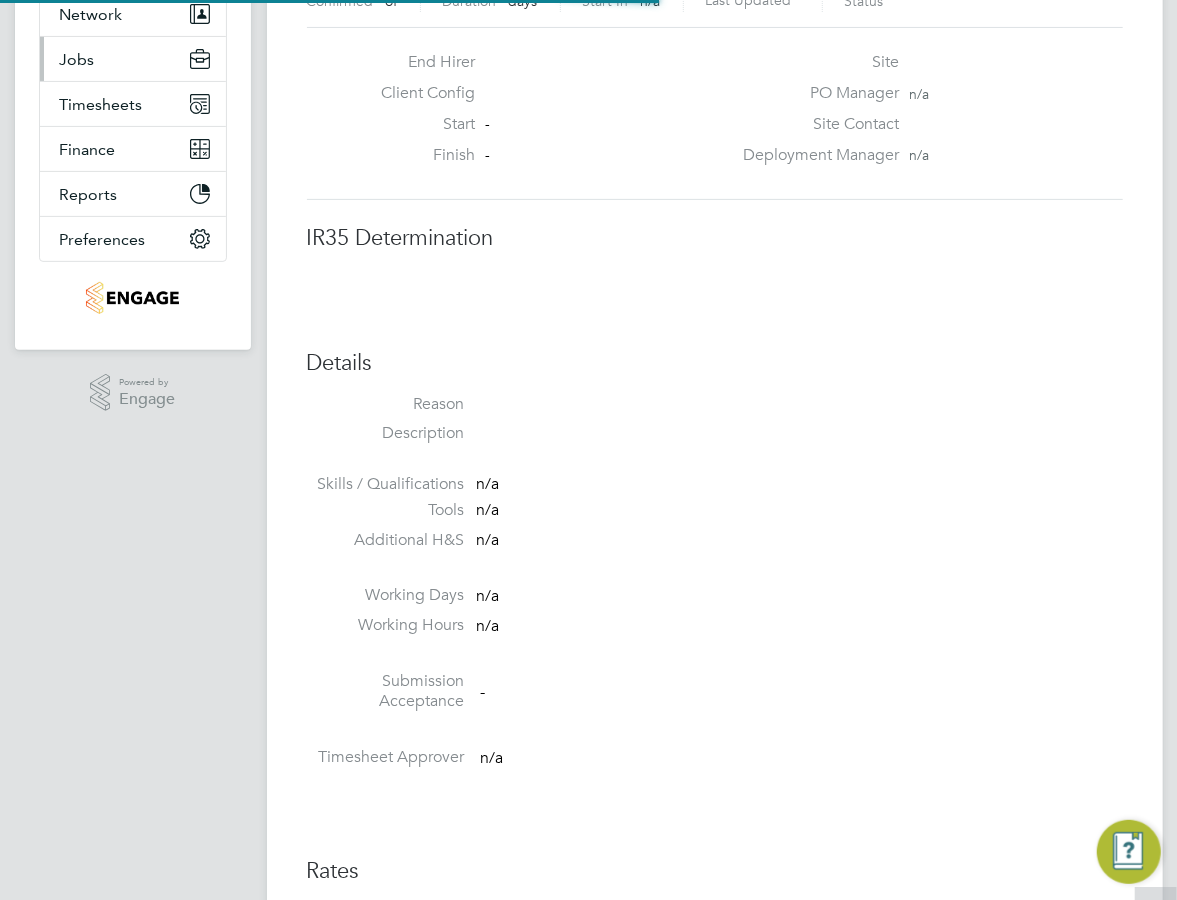 scroll, scrollTop: 201, scrollLeft: 0, axis: vertical 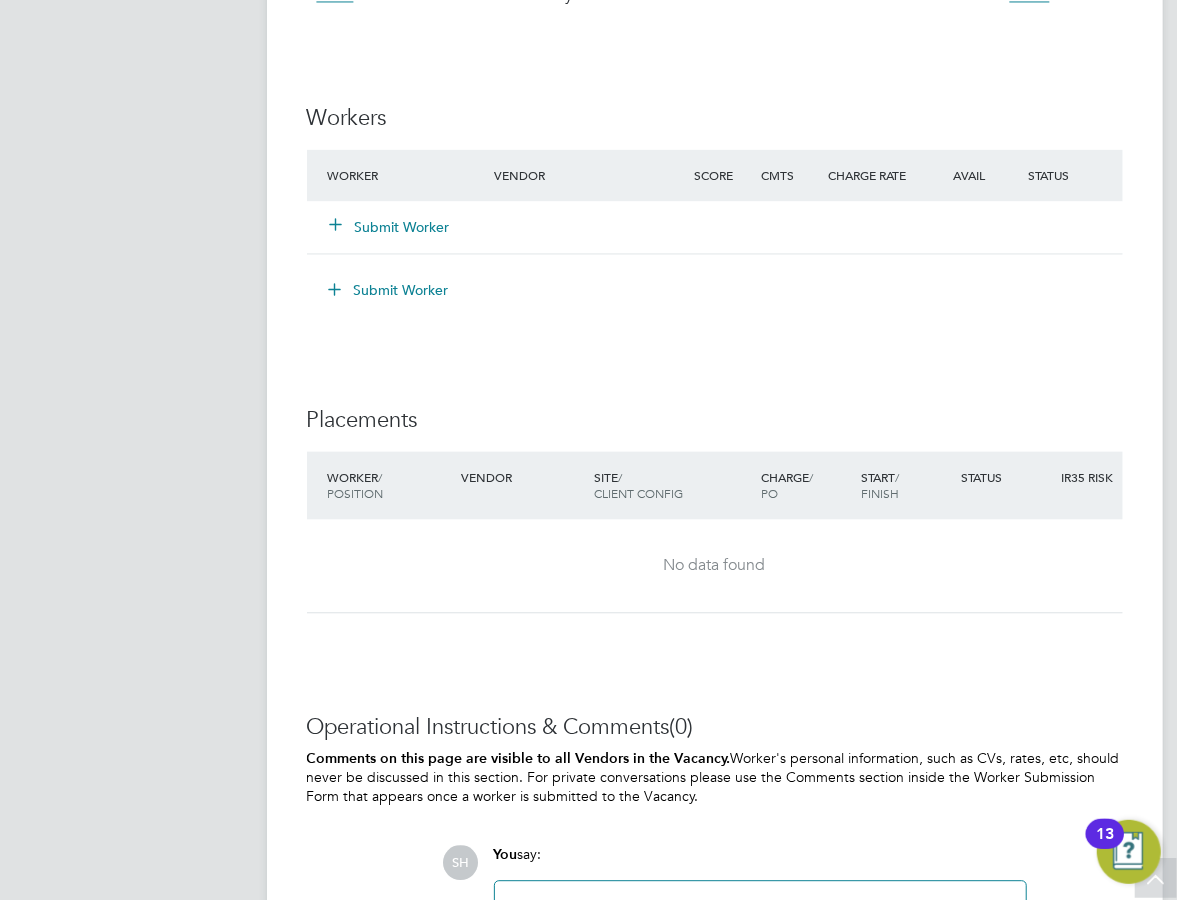 click on "Submit Worker" 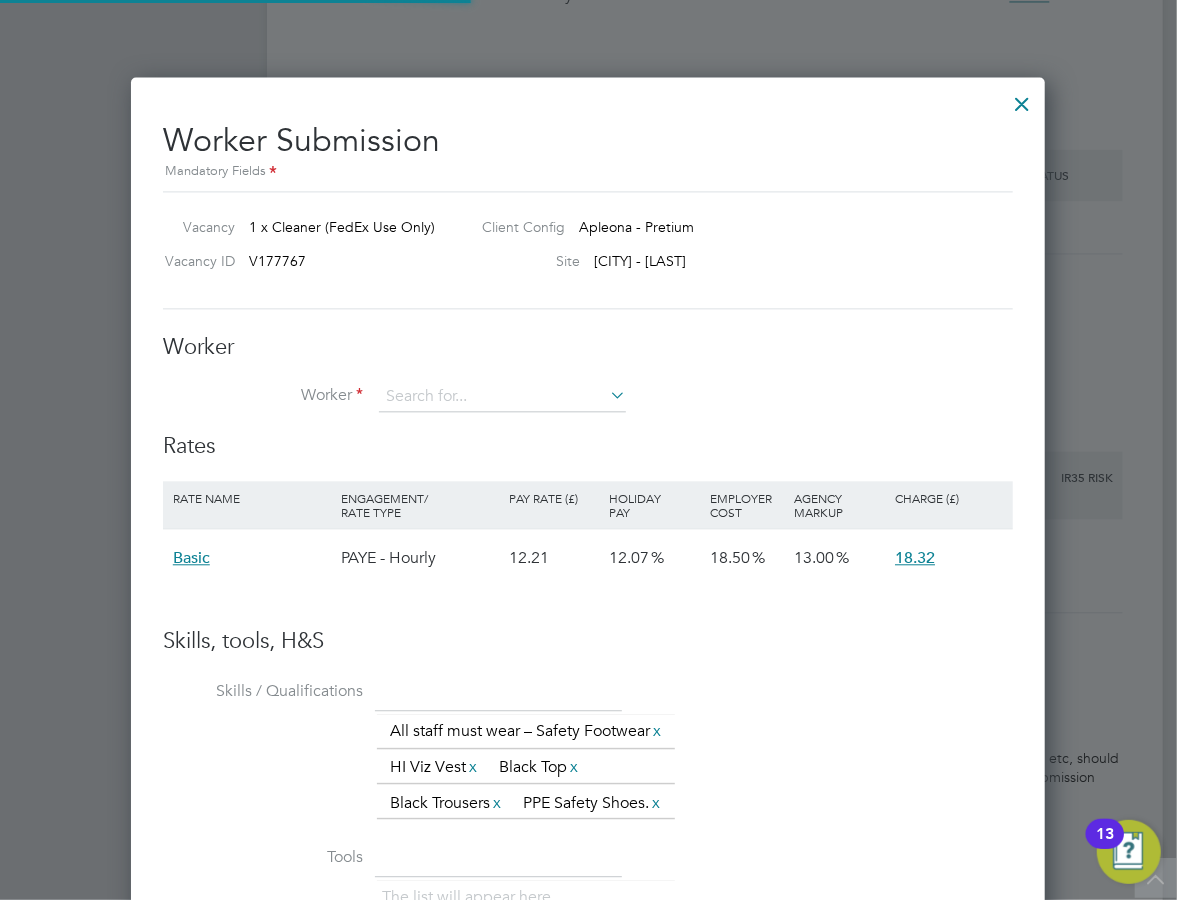 scroll, scrollTop: 9, scrollLeft: 9, axis: both 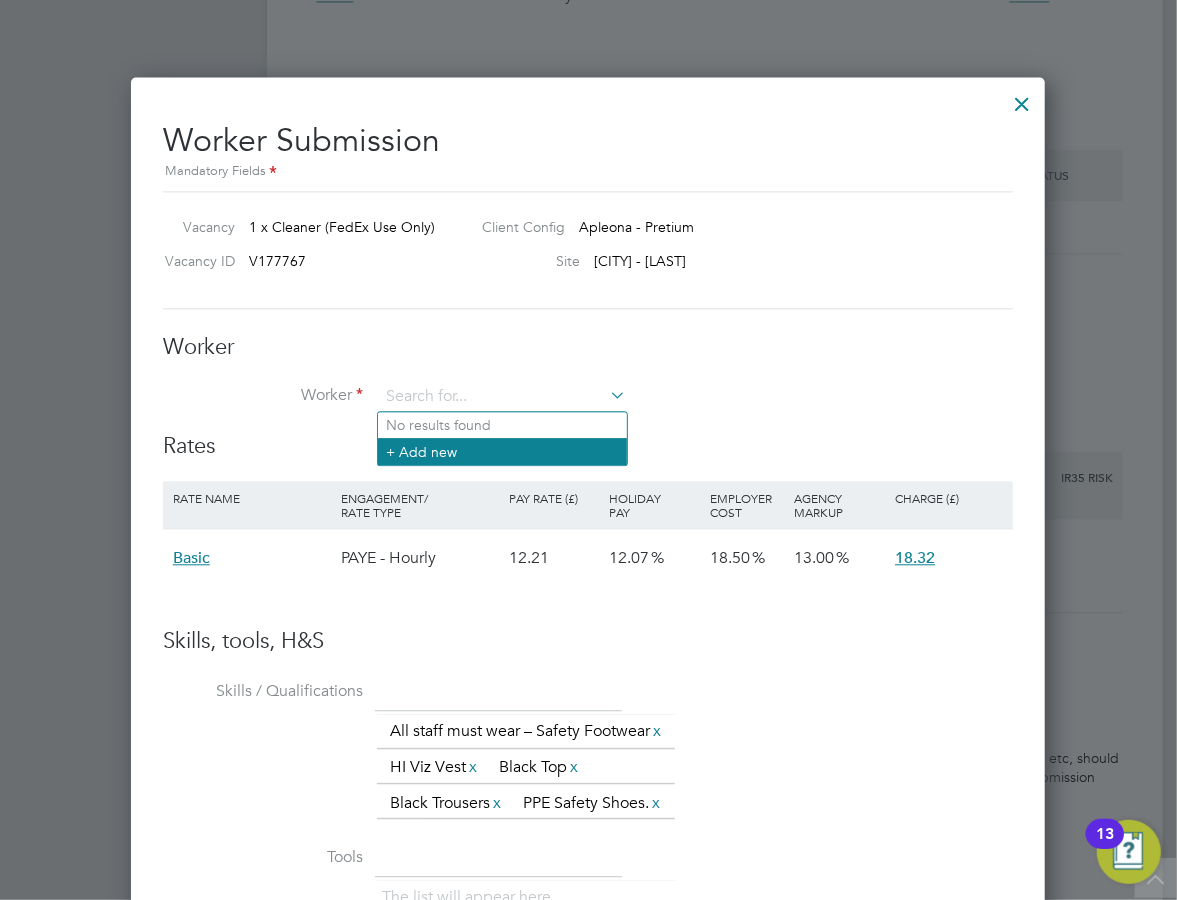 click on "+ Add new" 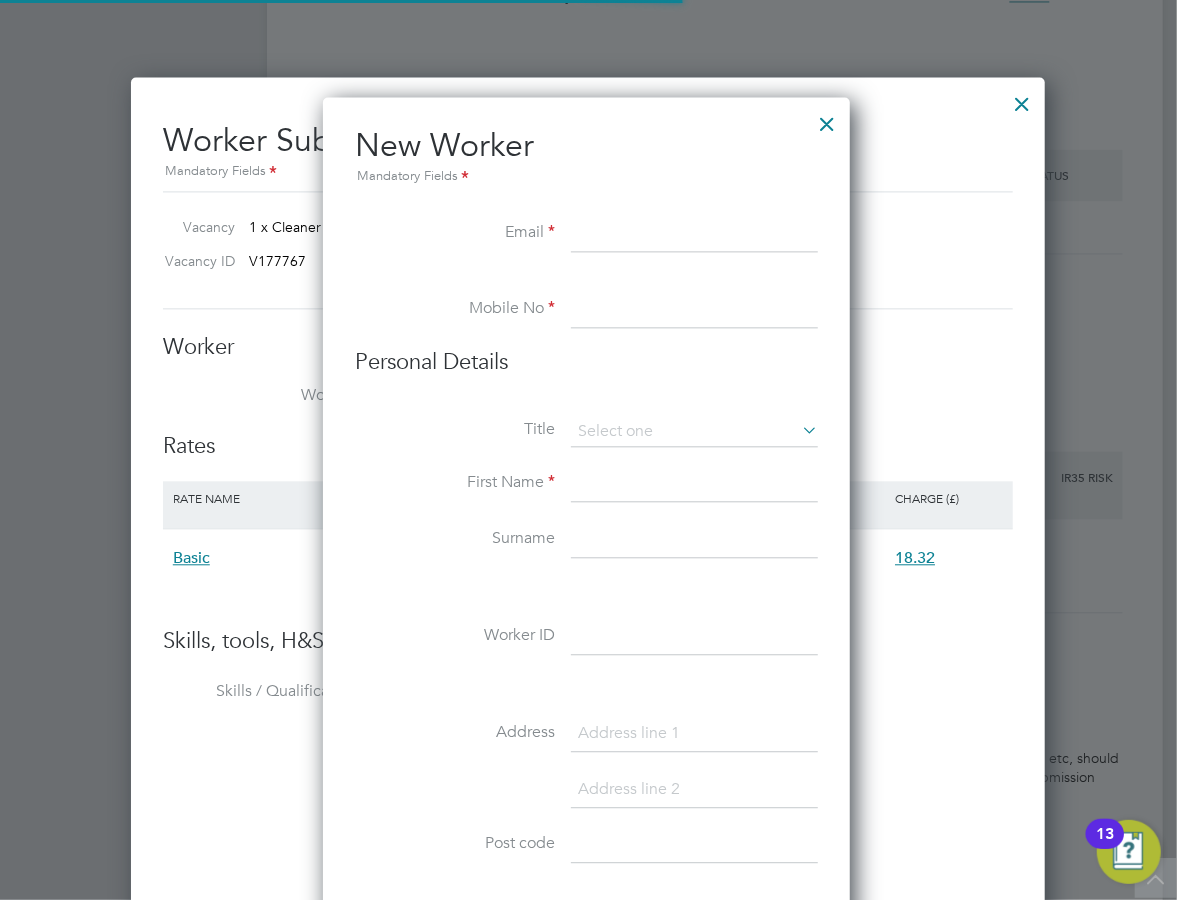 scroll 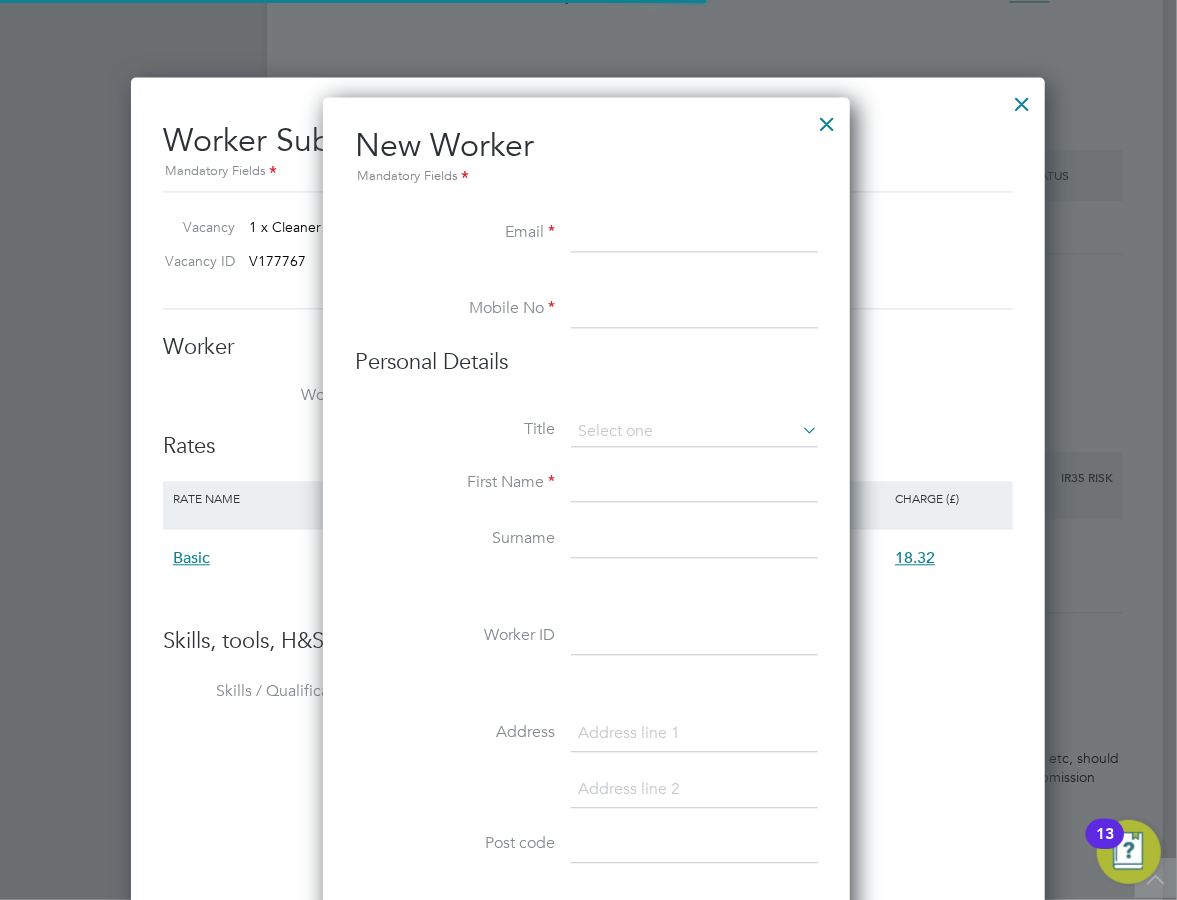 click on "Title" at bounding box center [586, 442] 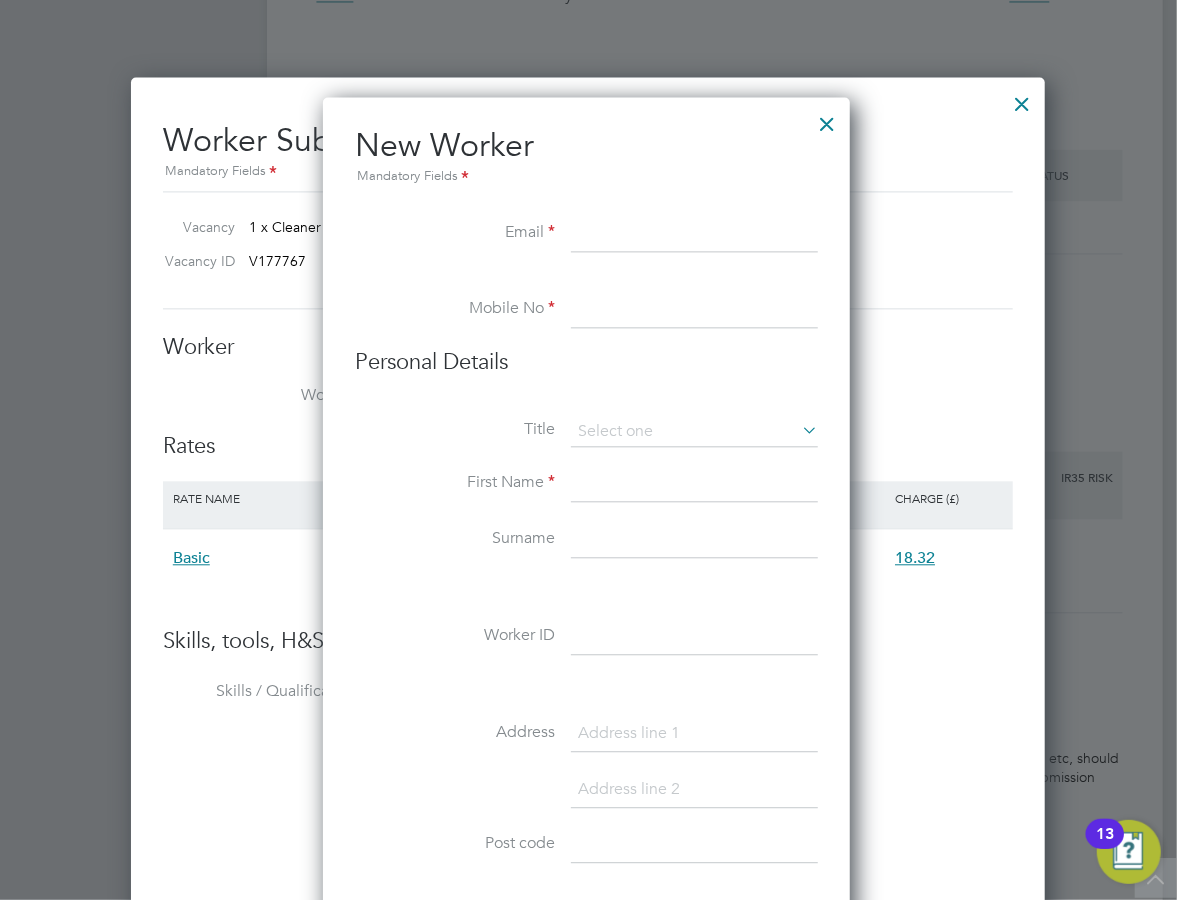 click at bounding box center [694, 234] 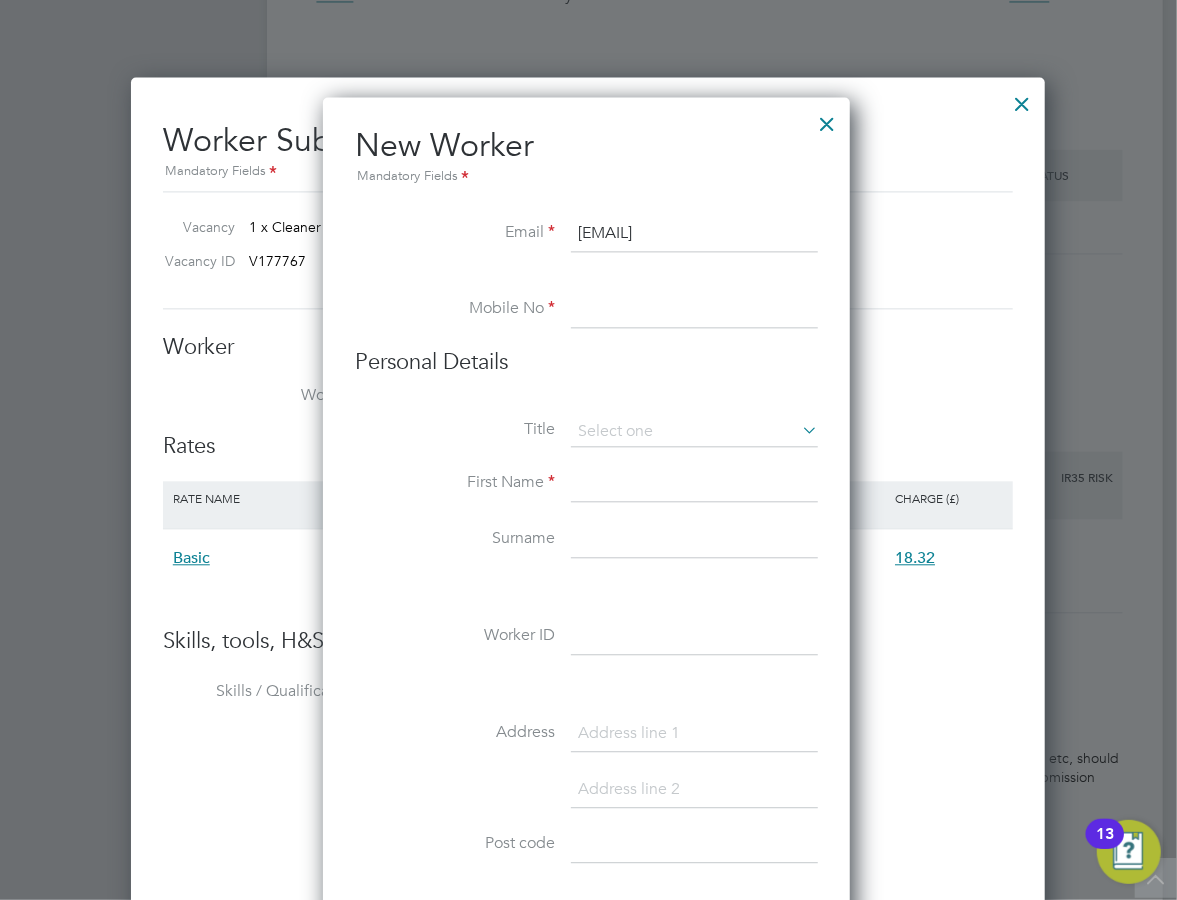 type on "[EMAIL]" 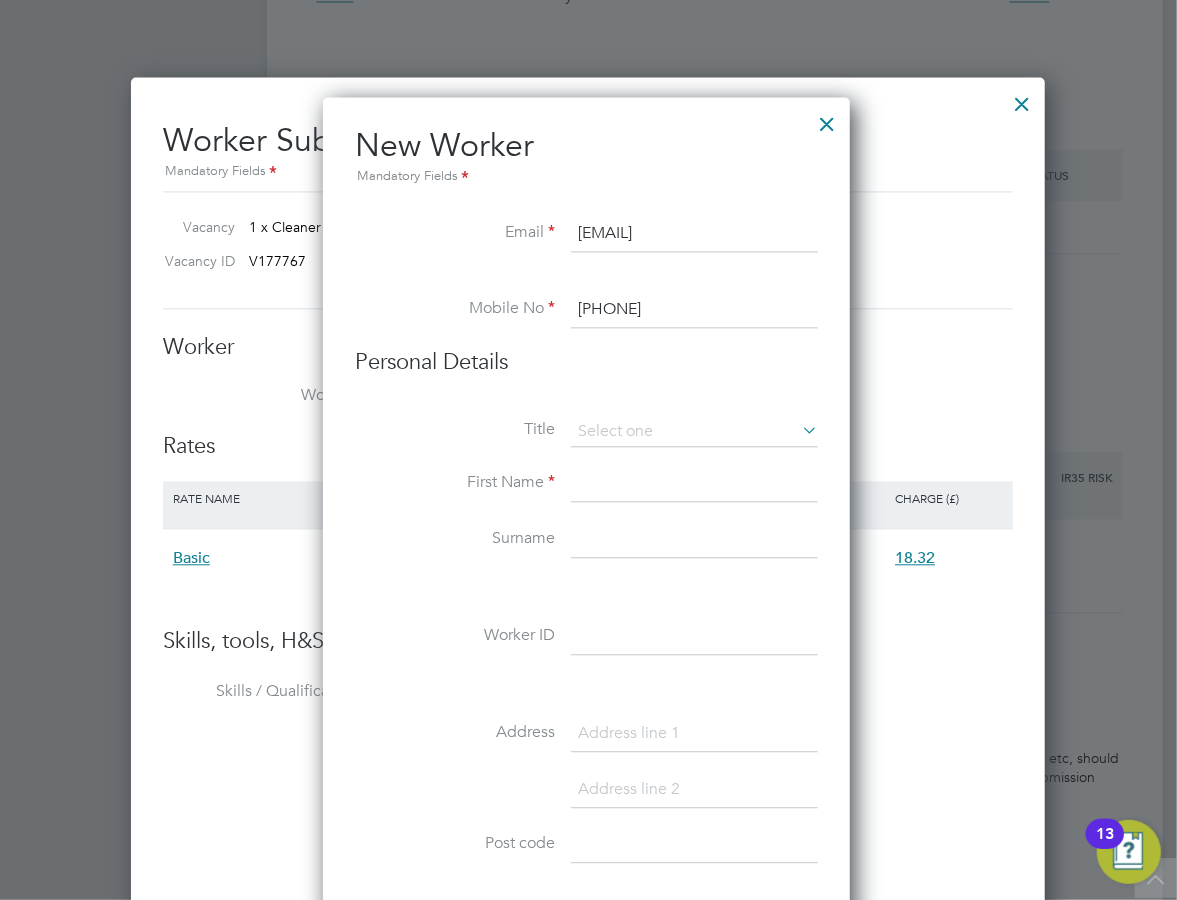 type on "[PHONE]" 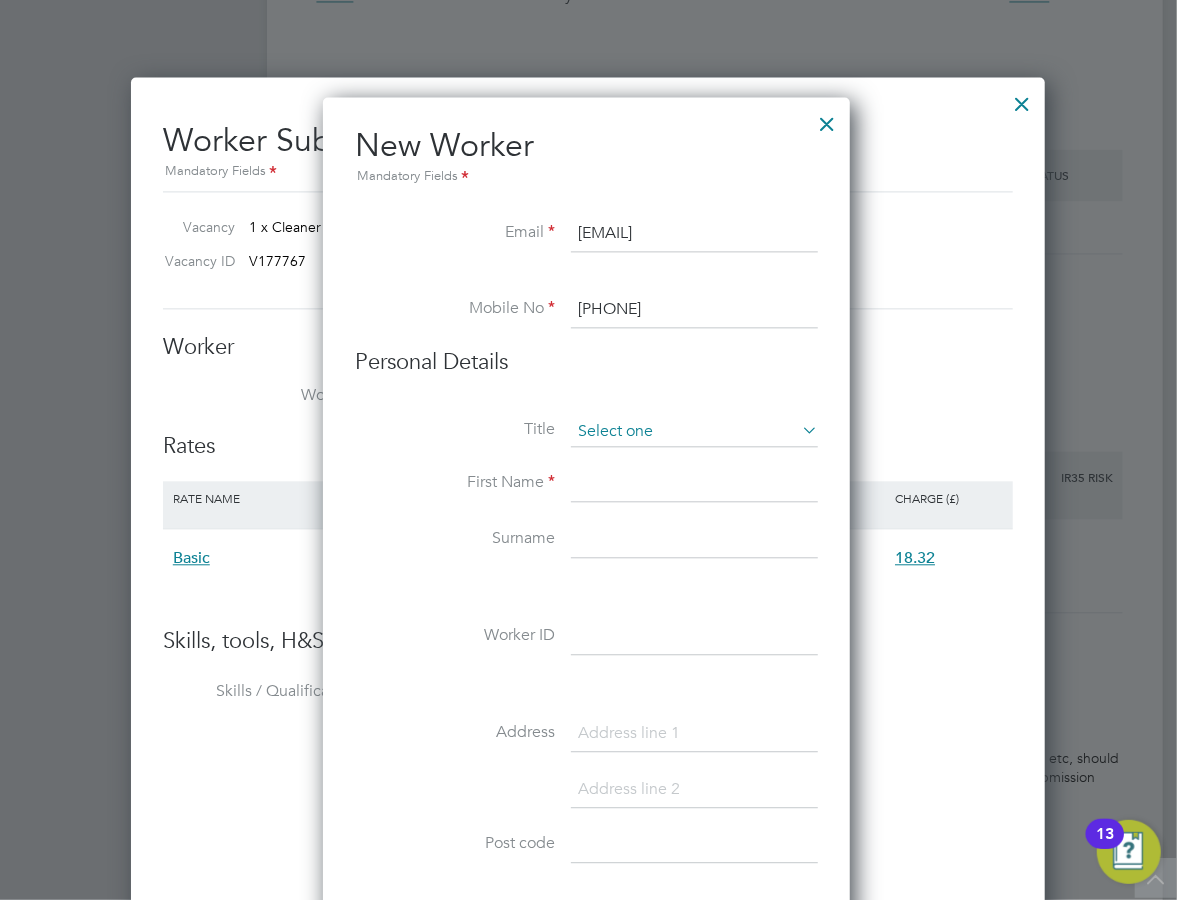 drag, startPoint x: 462, startPoint y: 412, endPoint x: 708, endPoint y: 438, distance: 247.37016 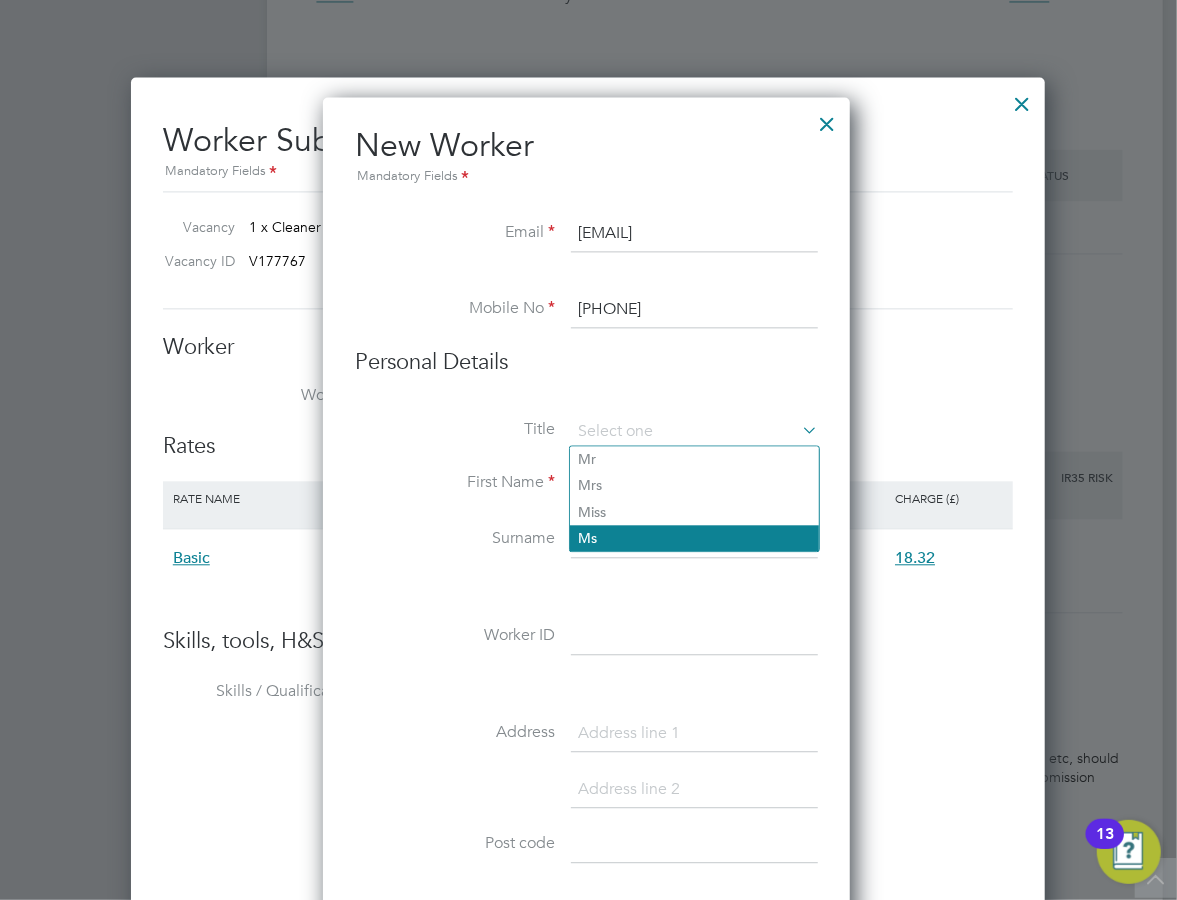 click on "Ms" 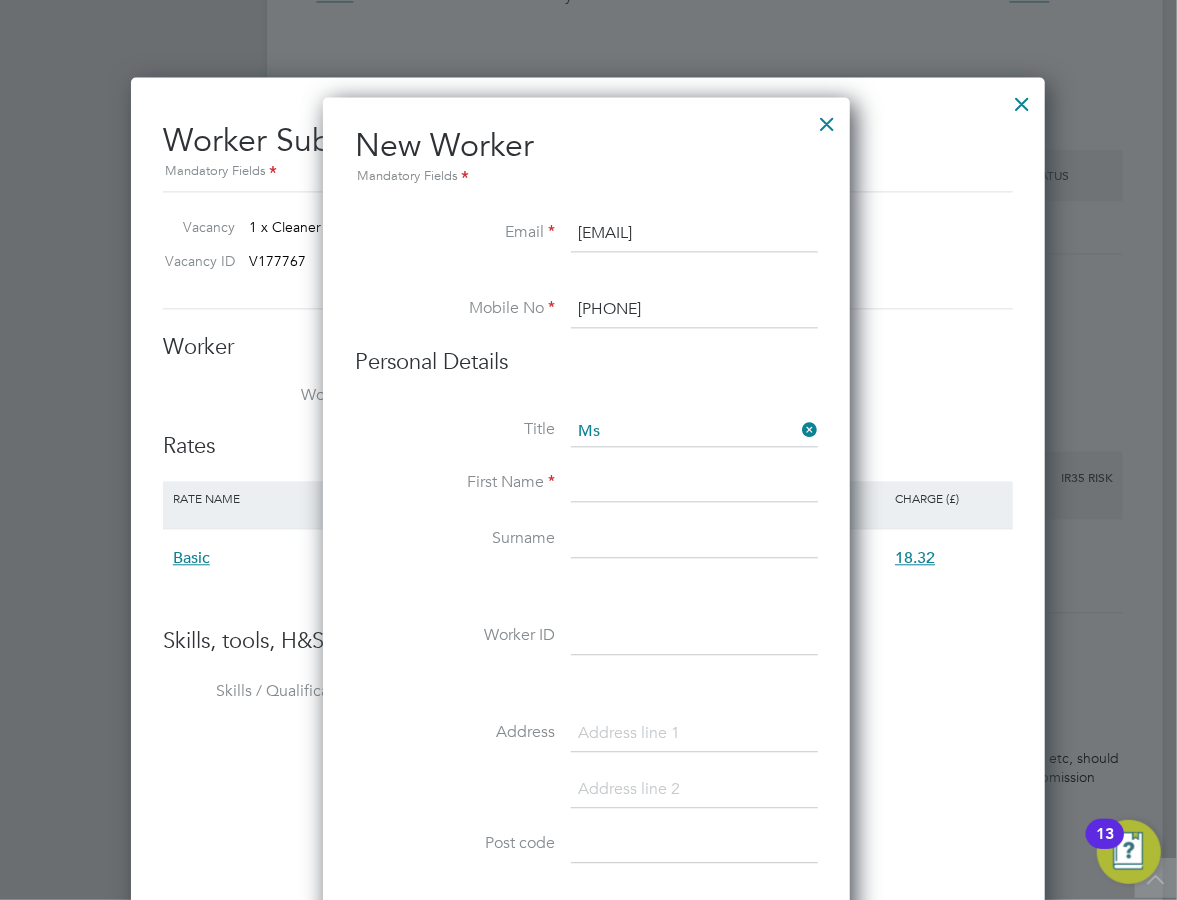 click at bounding box center (694, 485) 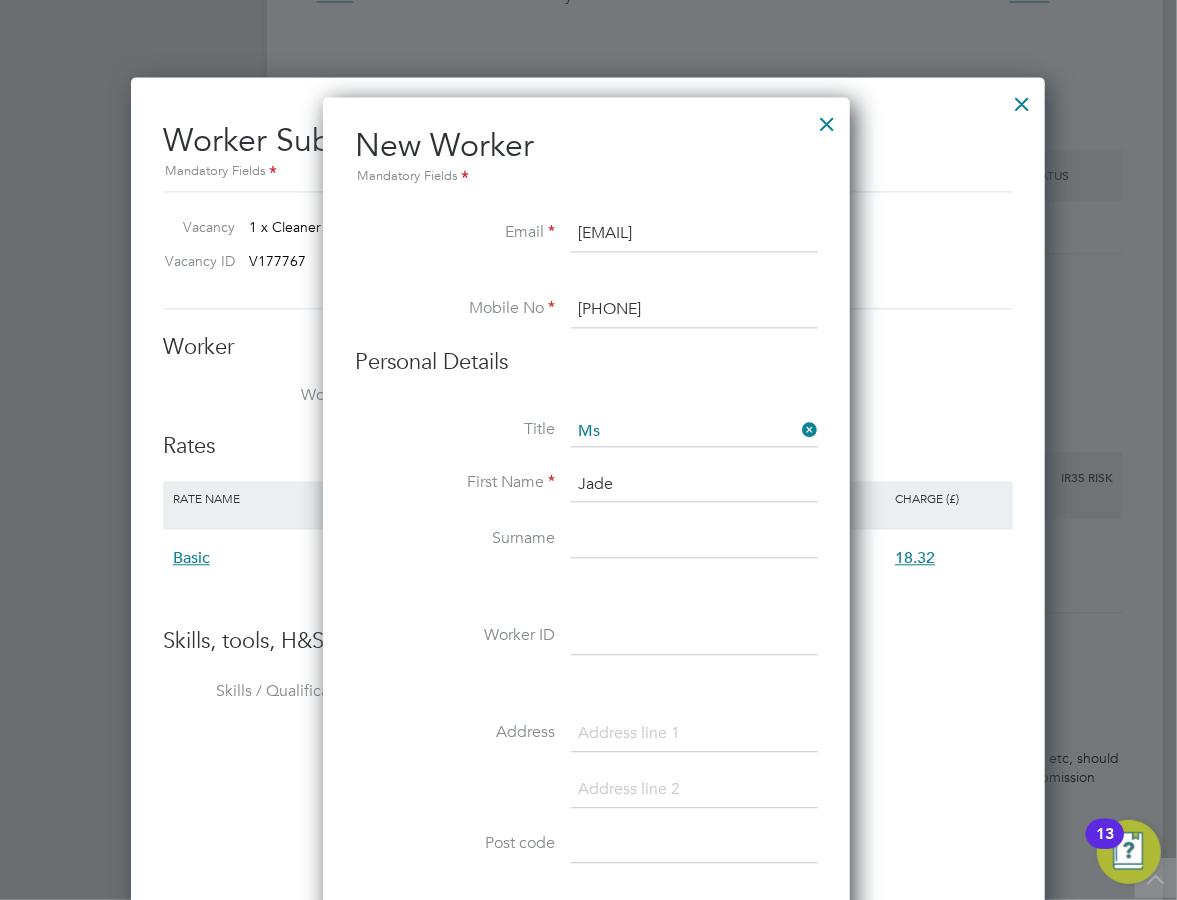 type on "Jade" 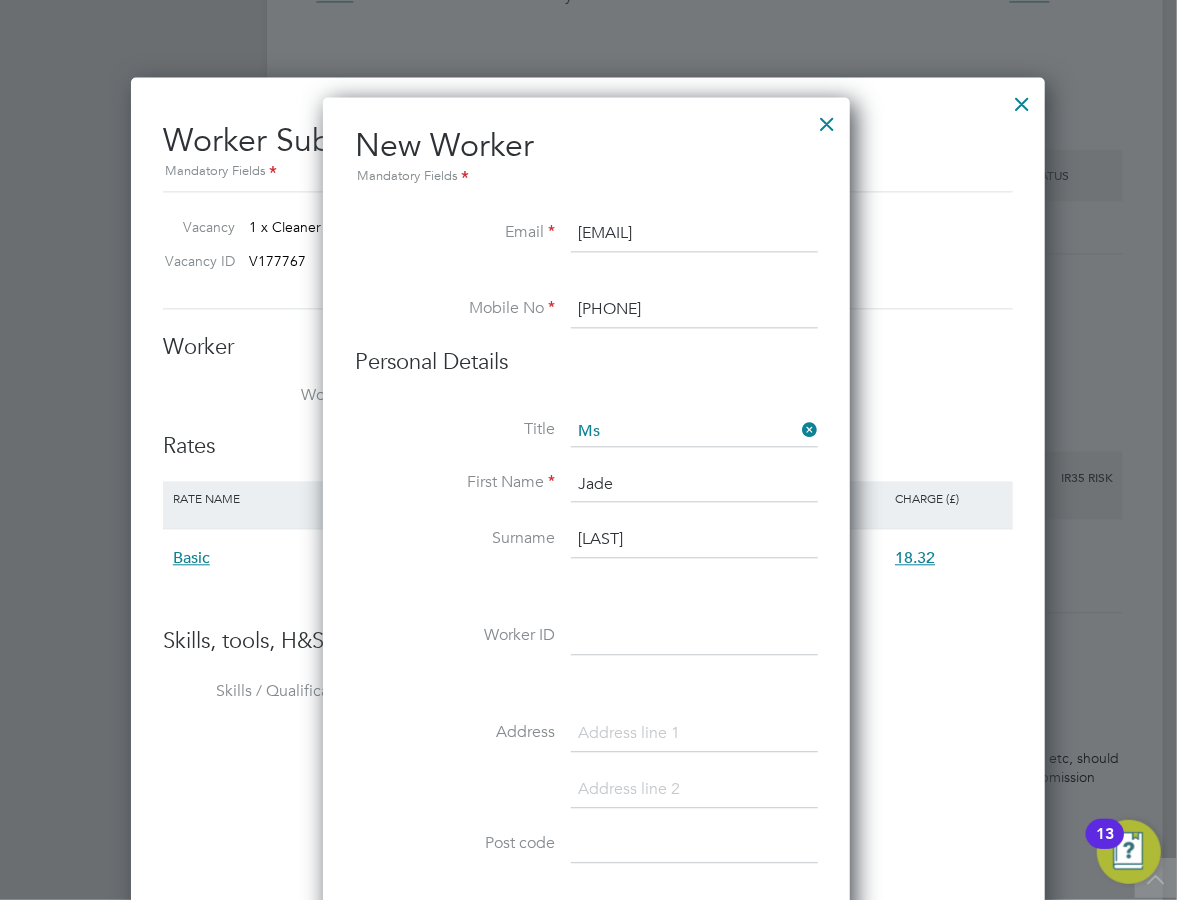 type on "[LAST]" 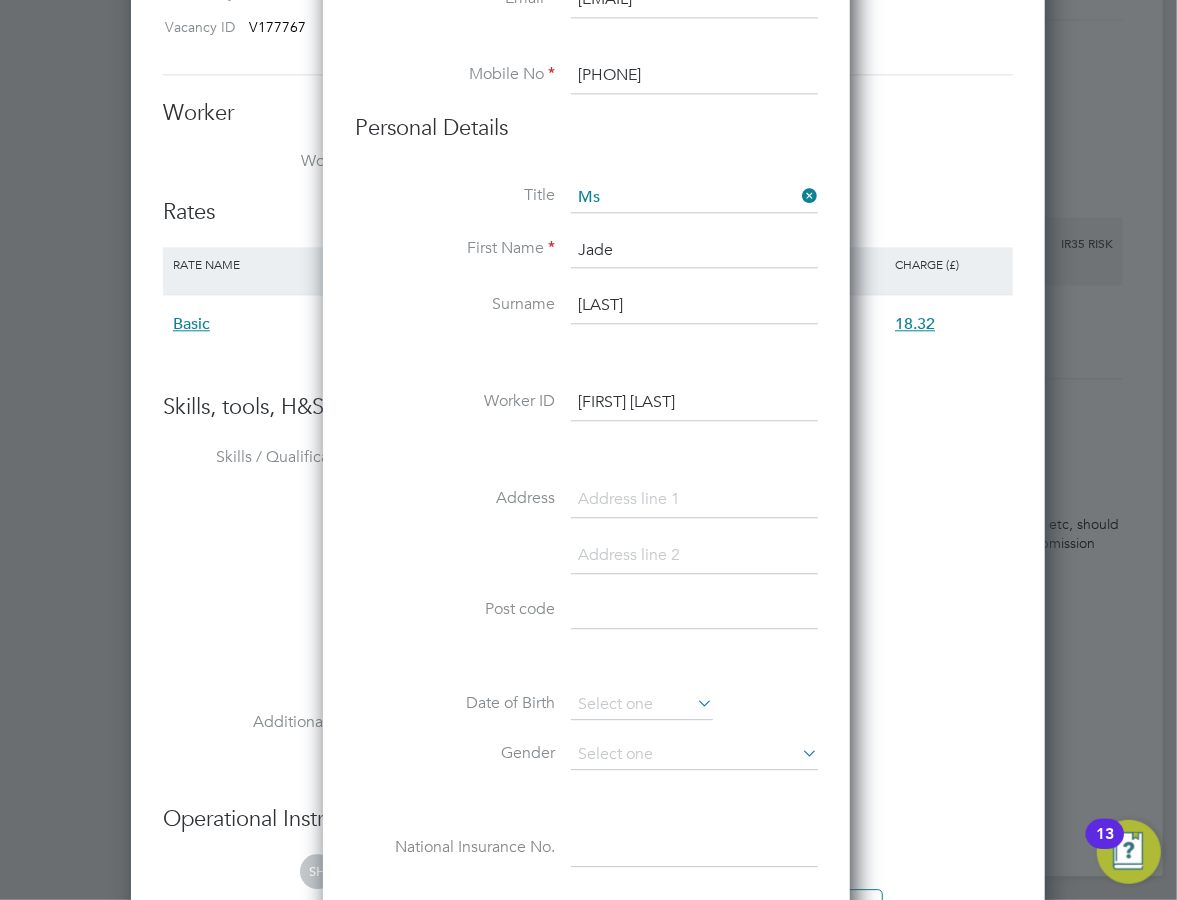 scroll, scrollTop: 2334, scrollLeft: 0, axis: vertical 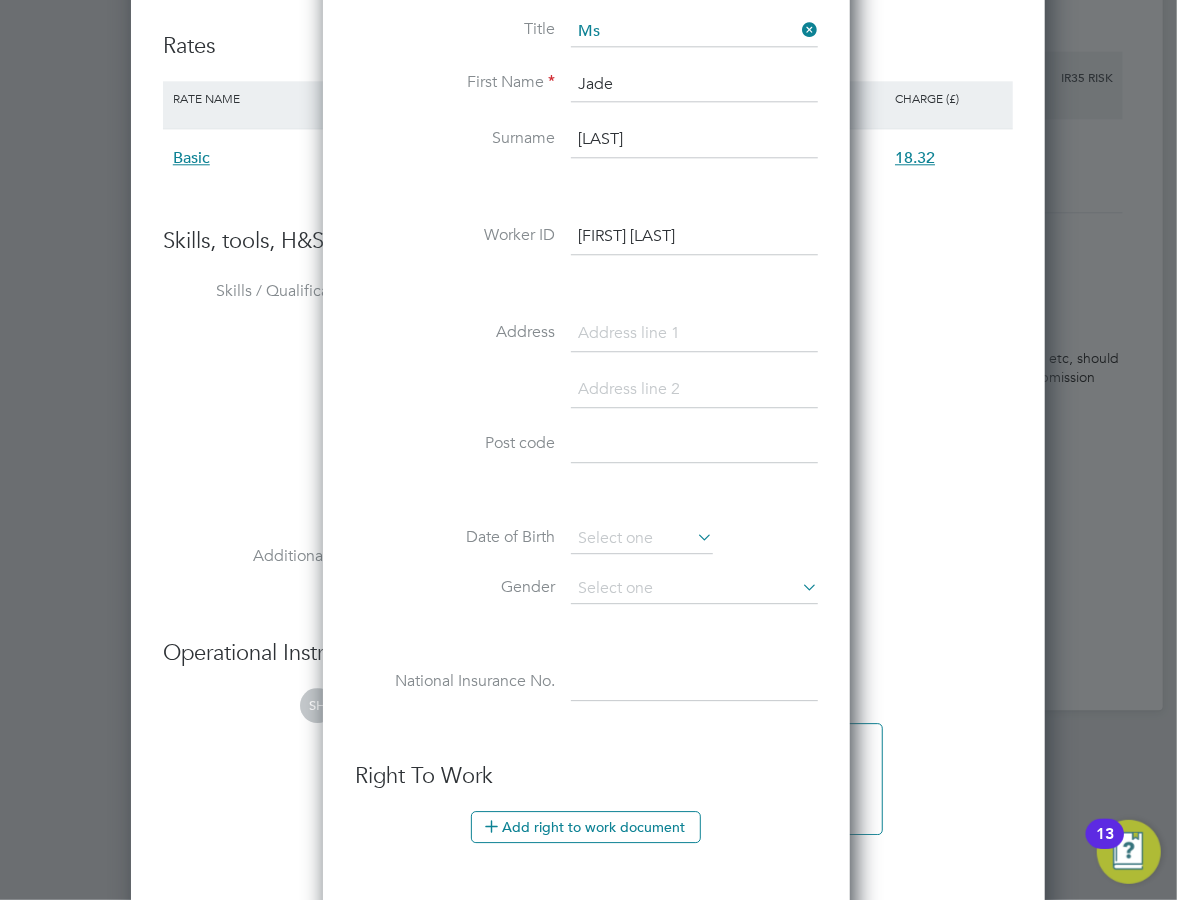 type on "[FIRST] [LAST]" 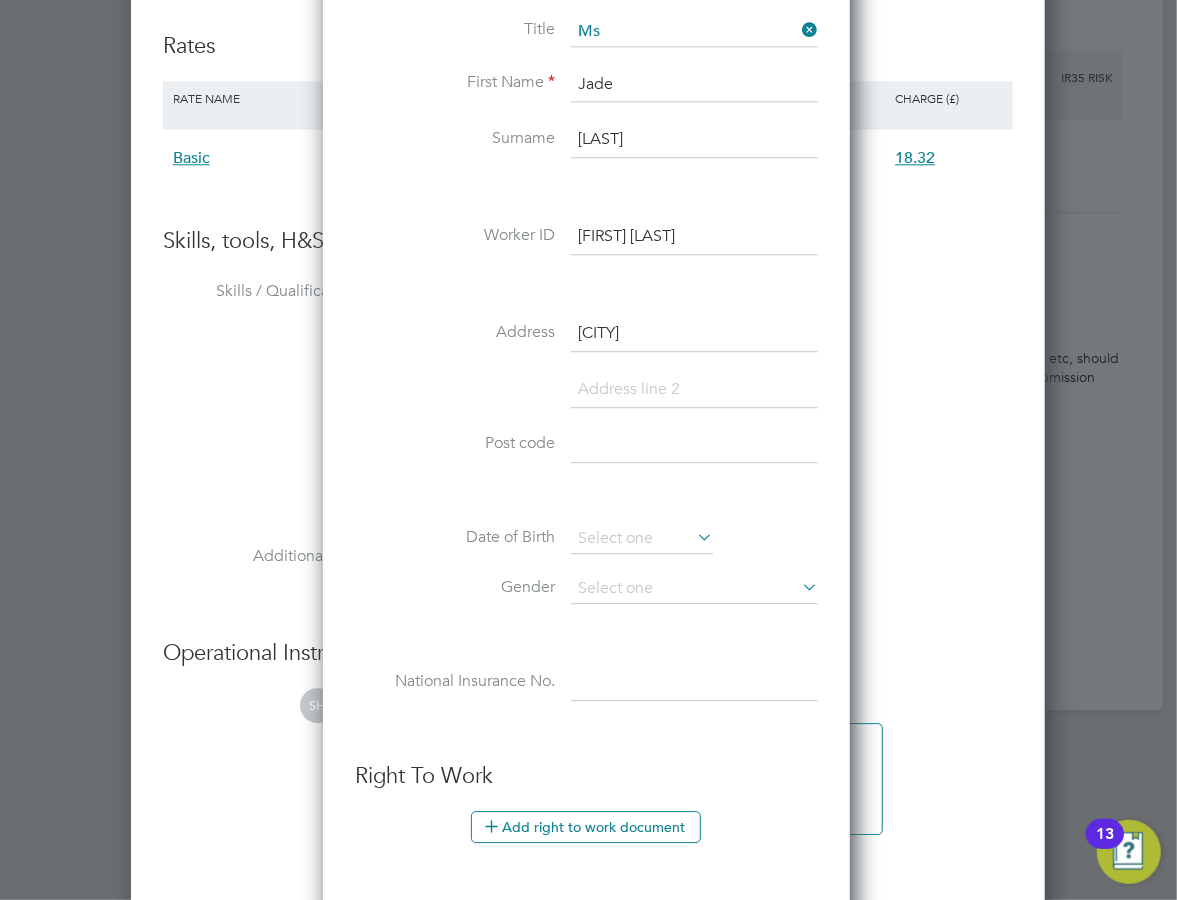 type on "[CITY]" 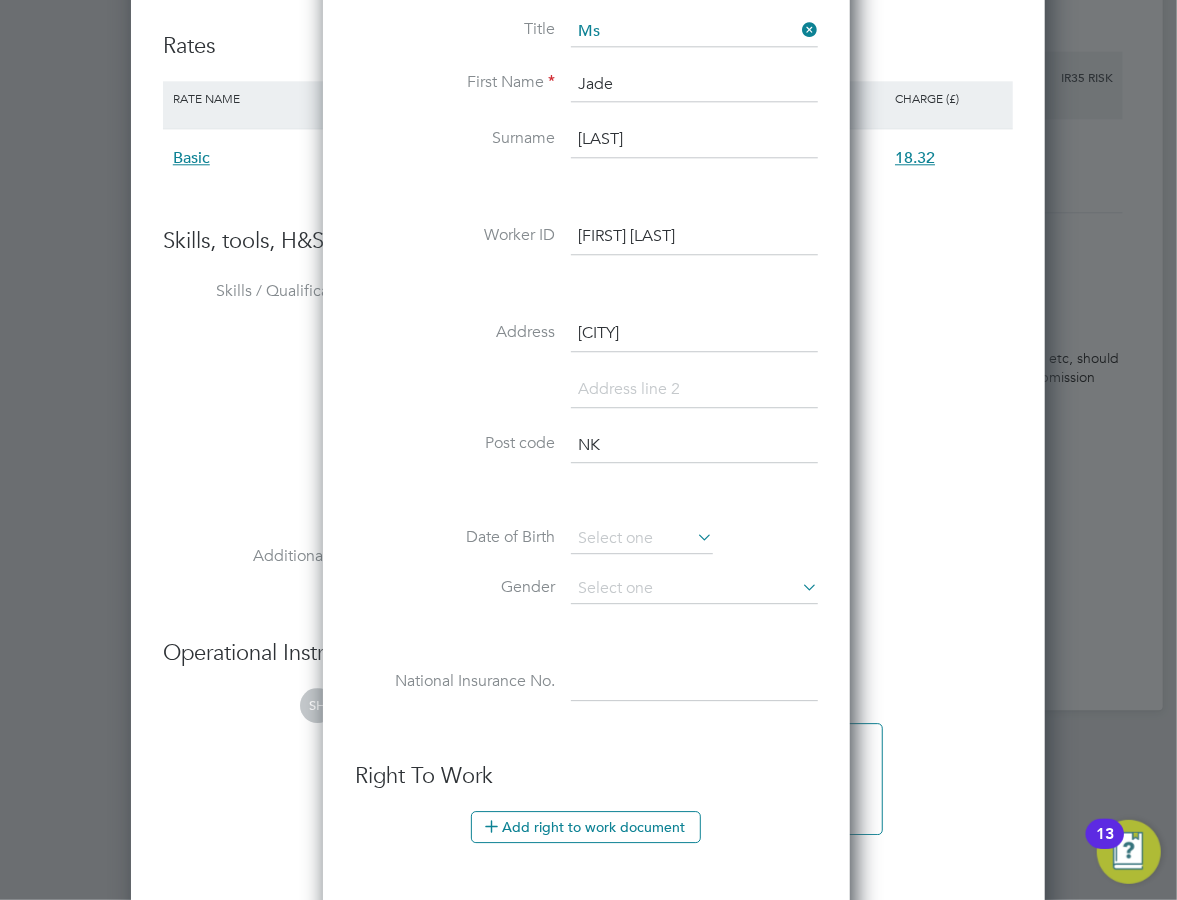 type on "N" 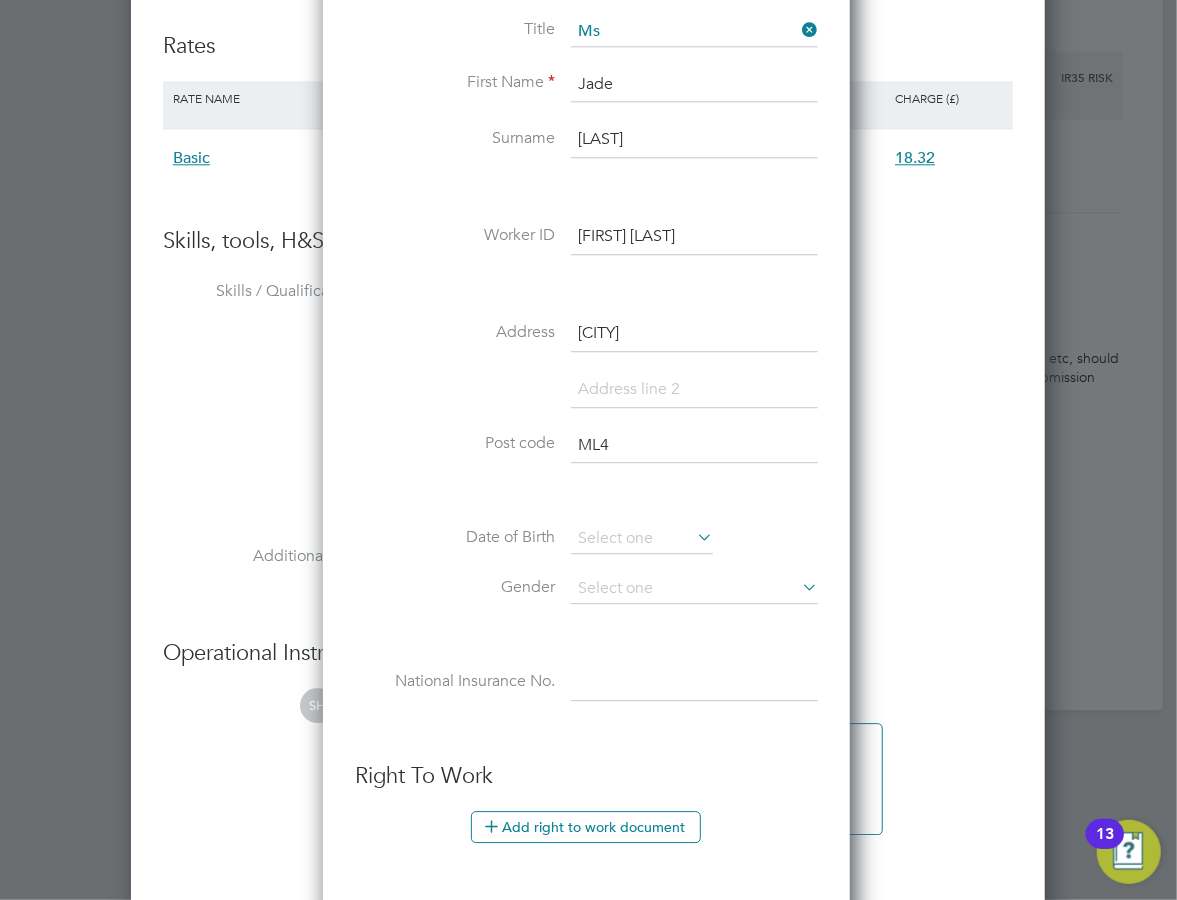 type on "ML4" 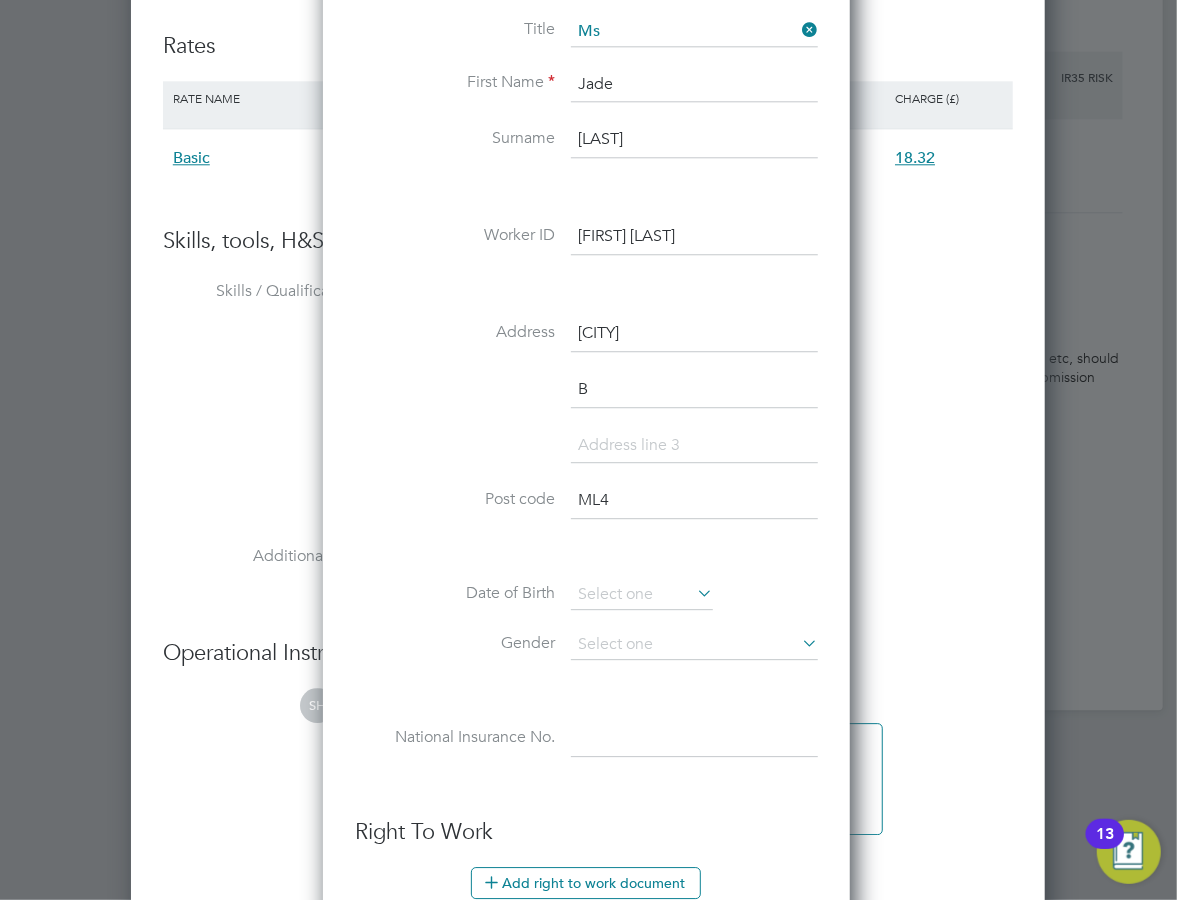 scroll, scrollTop: 10, scrollLeft: 10, axis: both 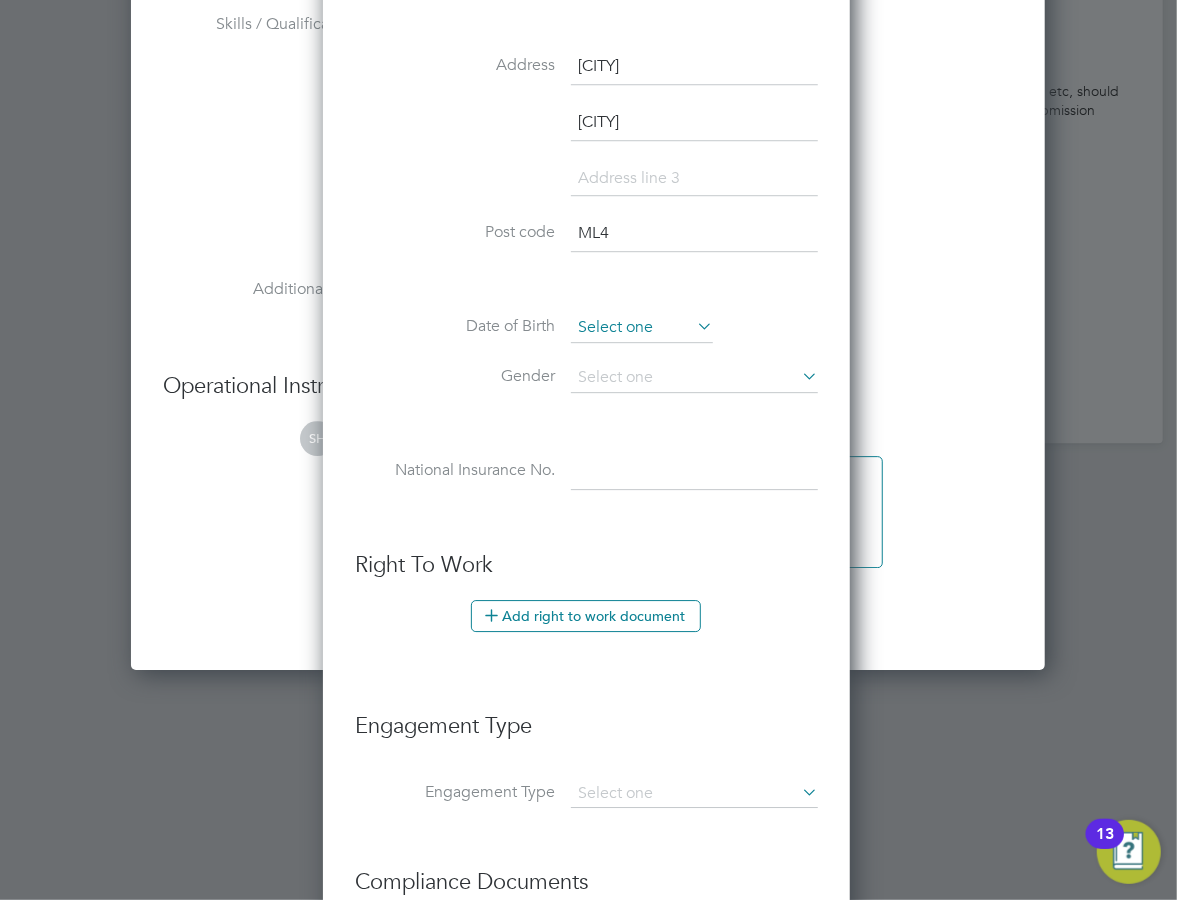 type on "[CITY]" 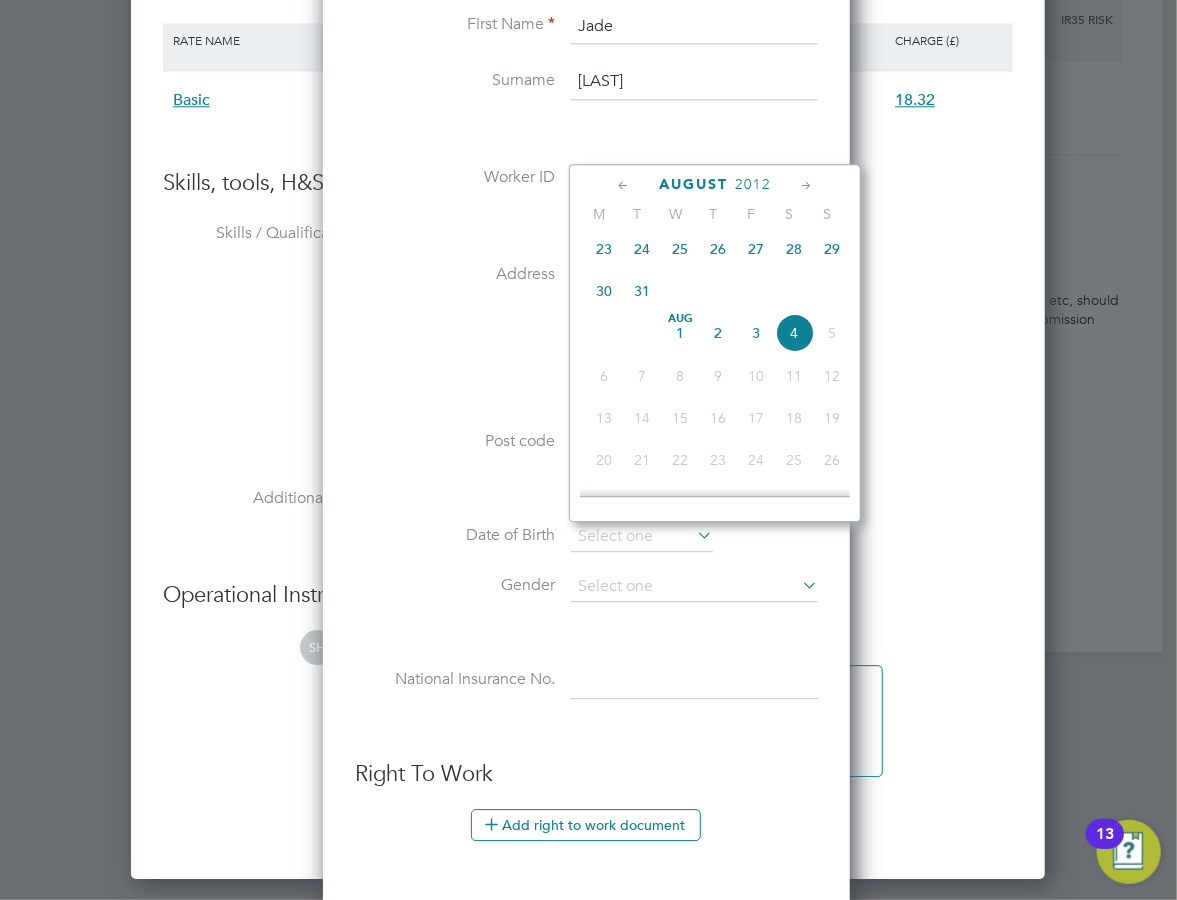 scroll, scrollTop: 2201, scrollLeft: 0, axis: vertical 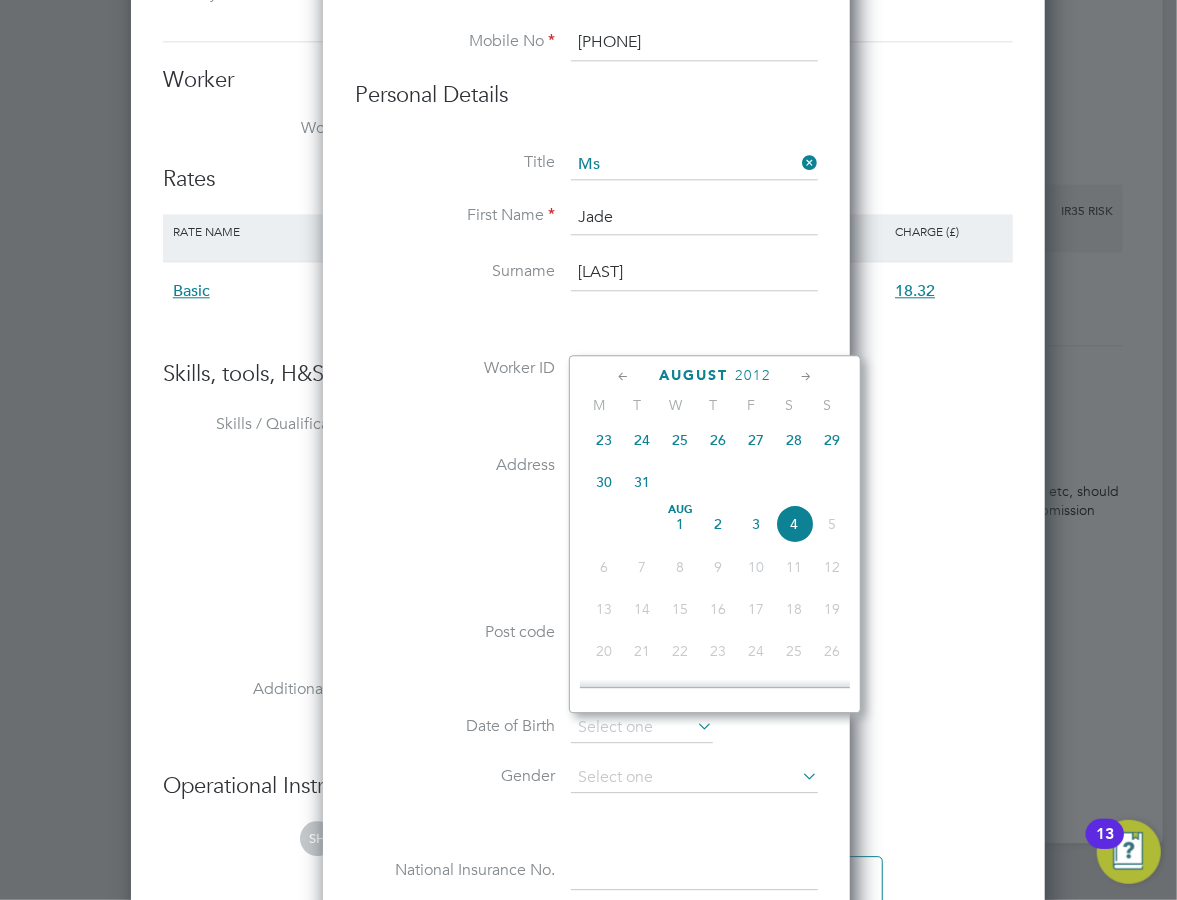 click on "2012" 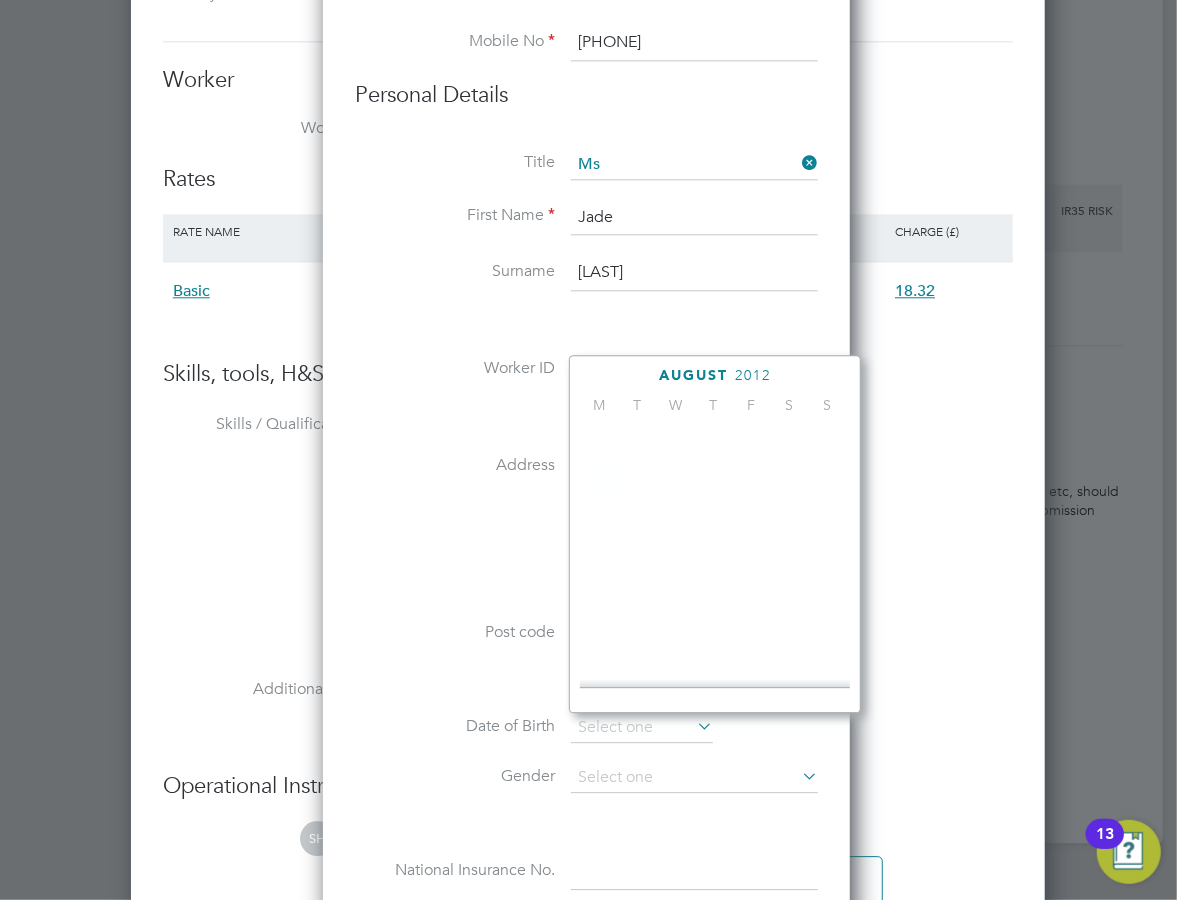 scroll, scrollTop: 2334, scrollLeft: 0, axis: vertical 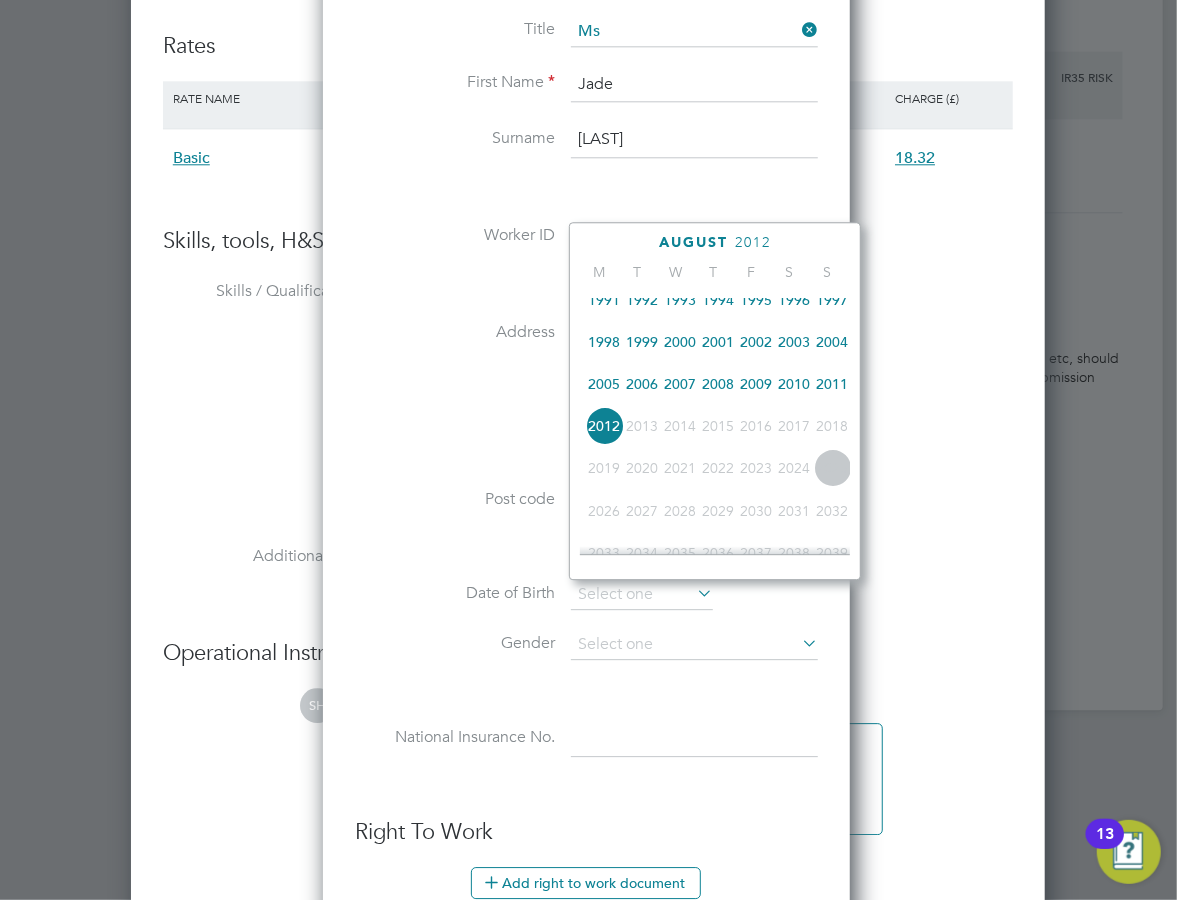 click on "1997" 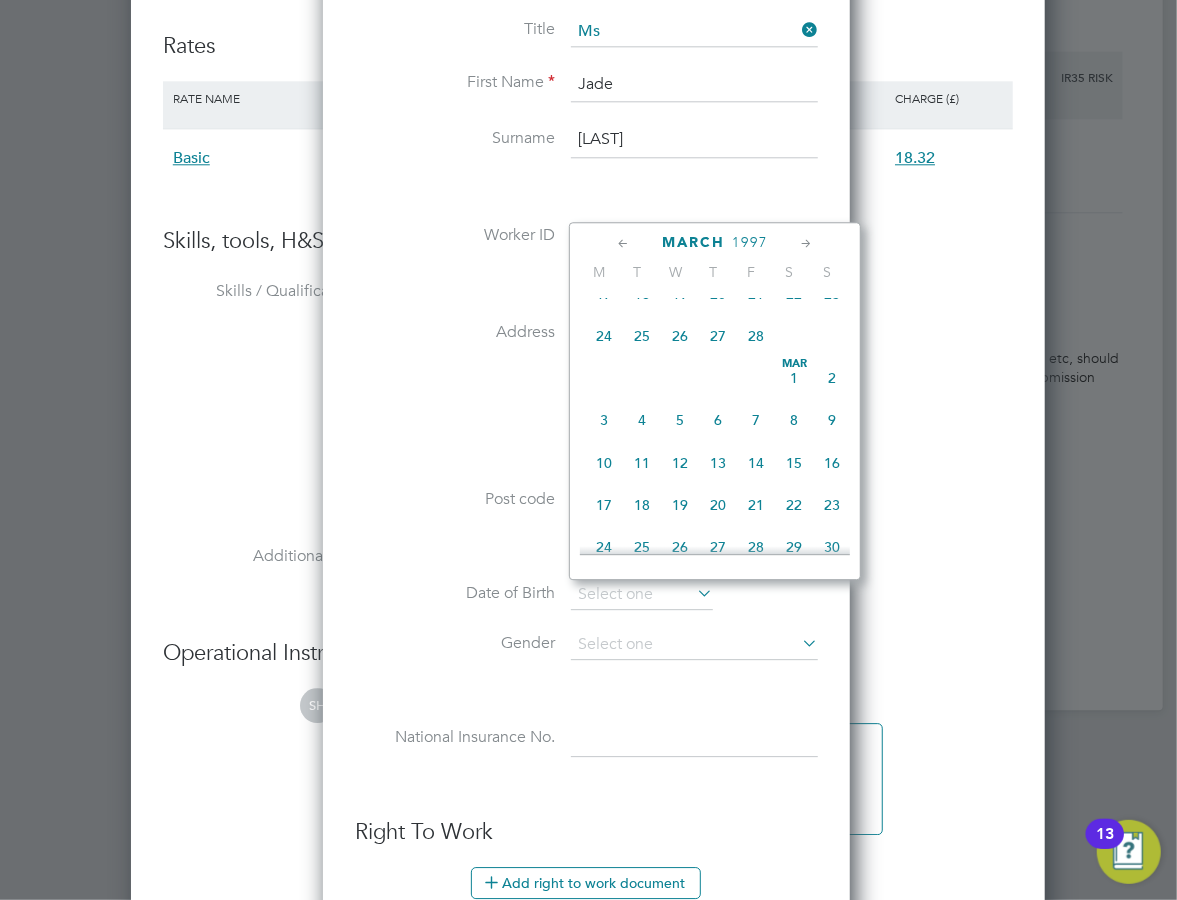 scroll, scrollTop: 362, scrollLeft: 0, axis: vertical 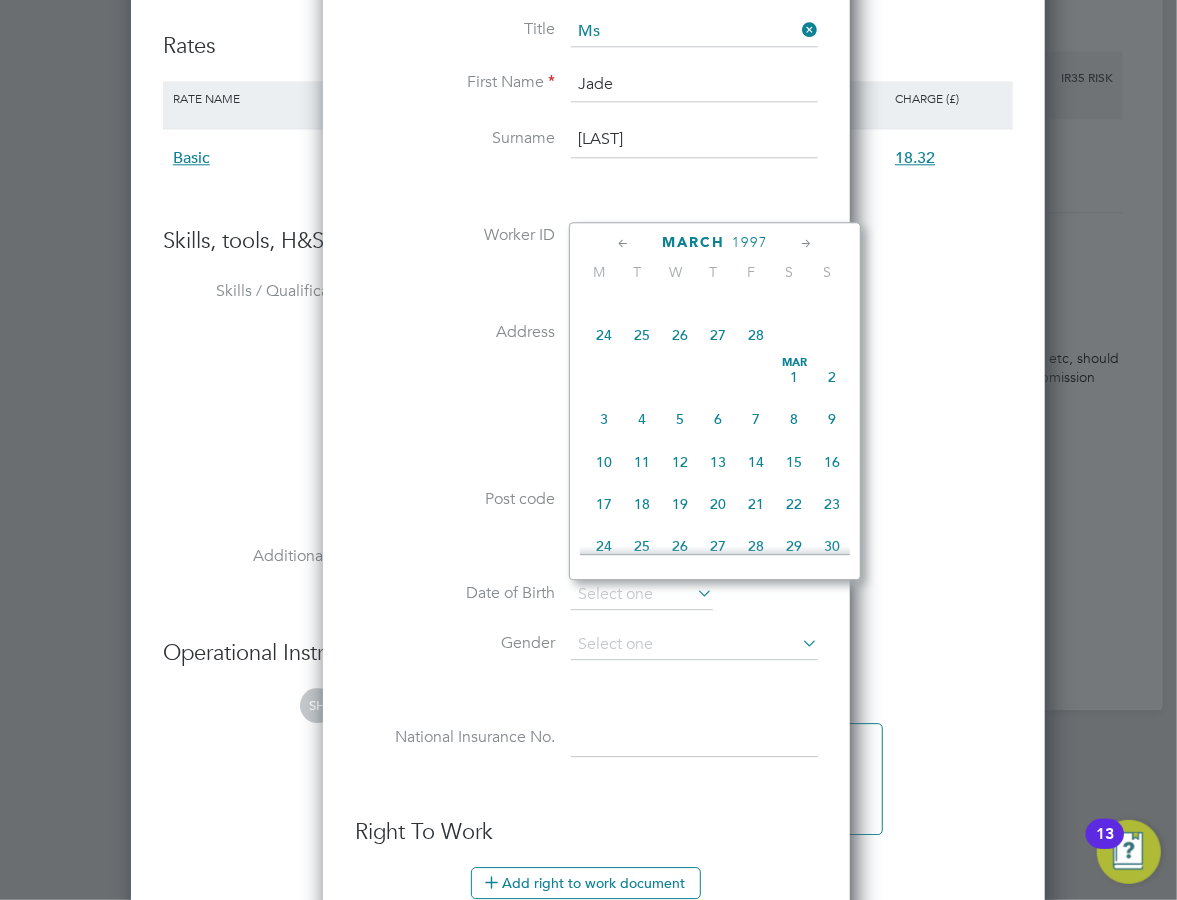 click on "5" 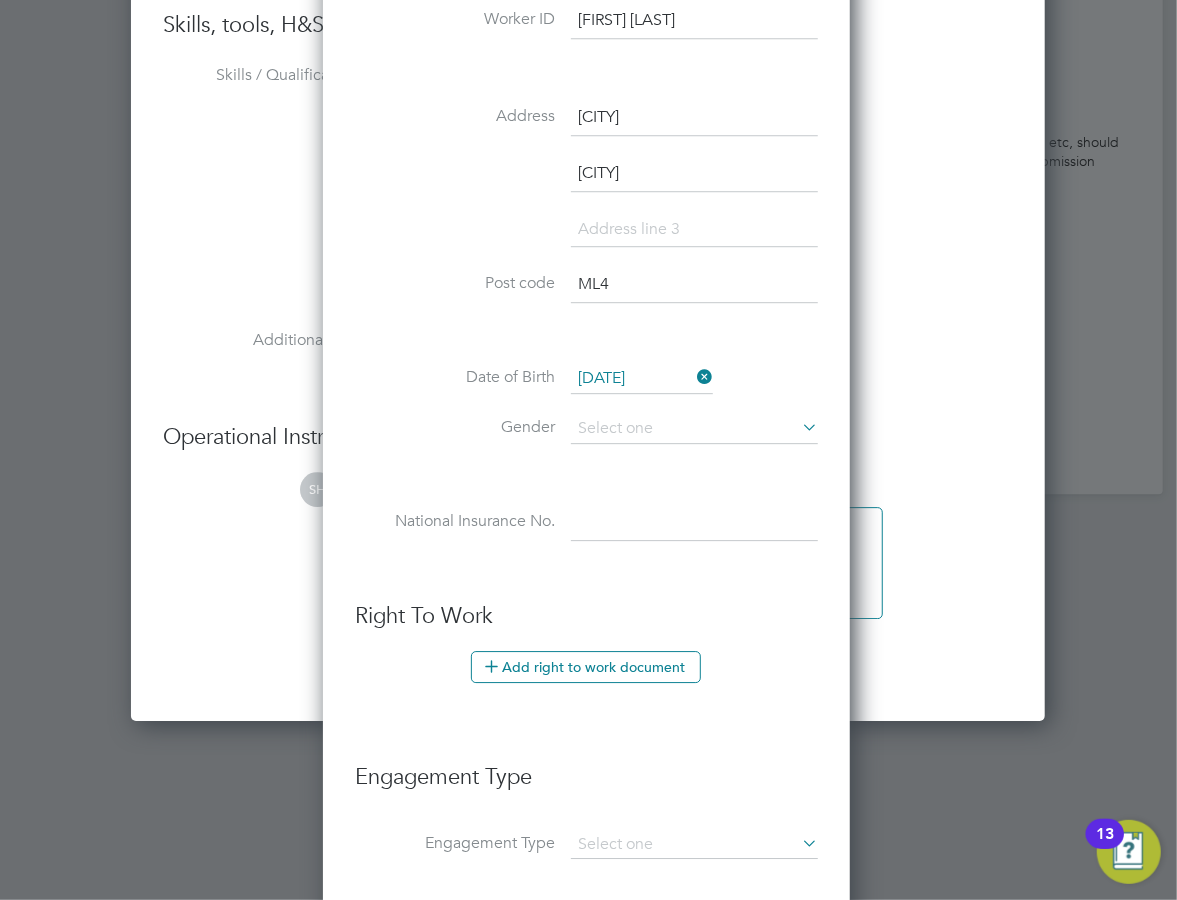 scroll, scrollTop: 2601, scrollLeft: 0, axis: vertical 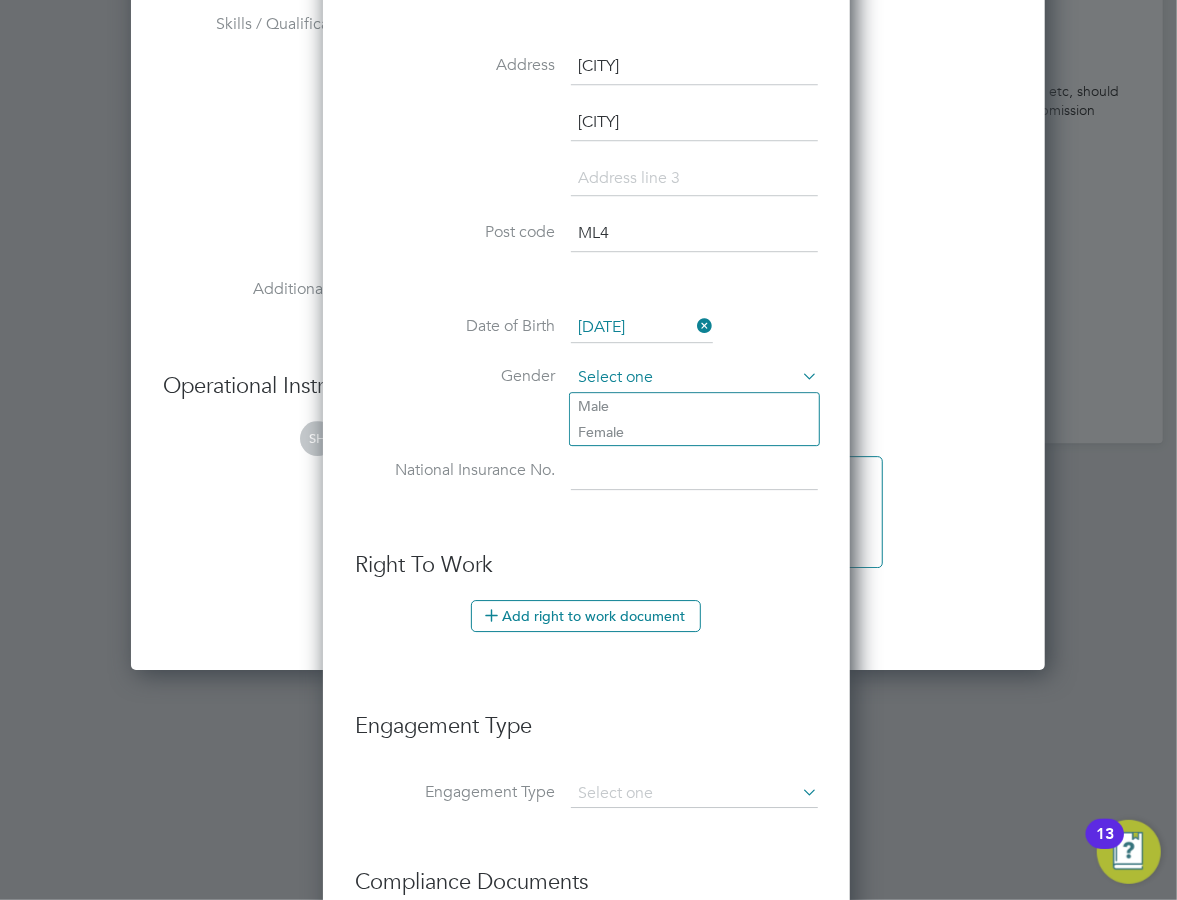 click at bounding box center [694, 378] 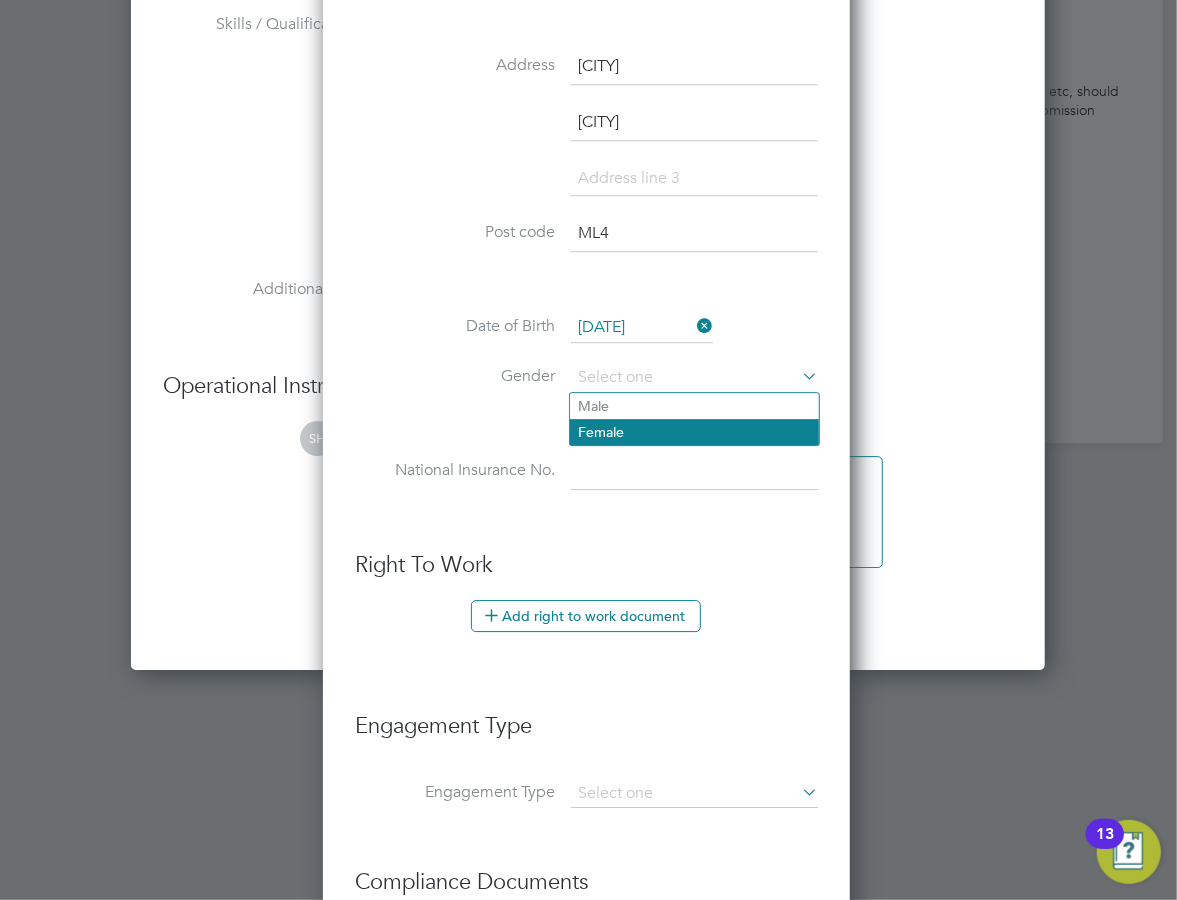 click on "Female" 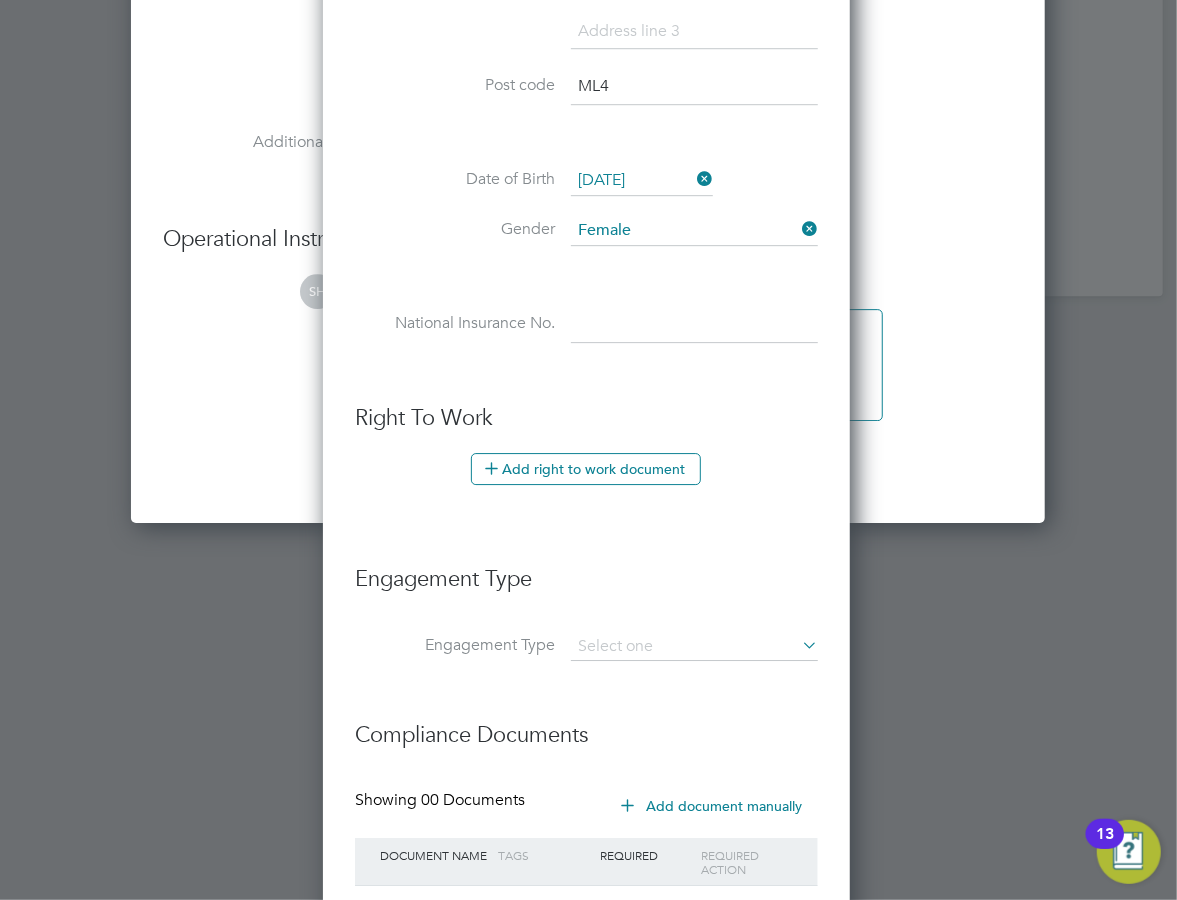 scroll, scrollTop: 2890, scrollLeft: 0, axis: vertical 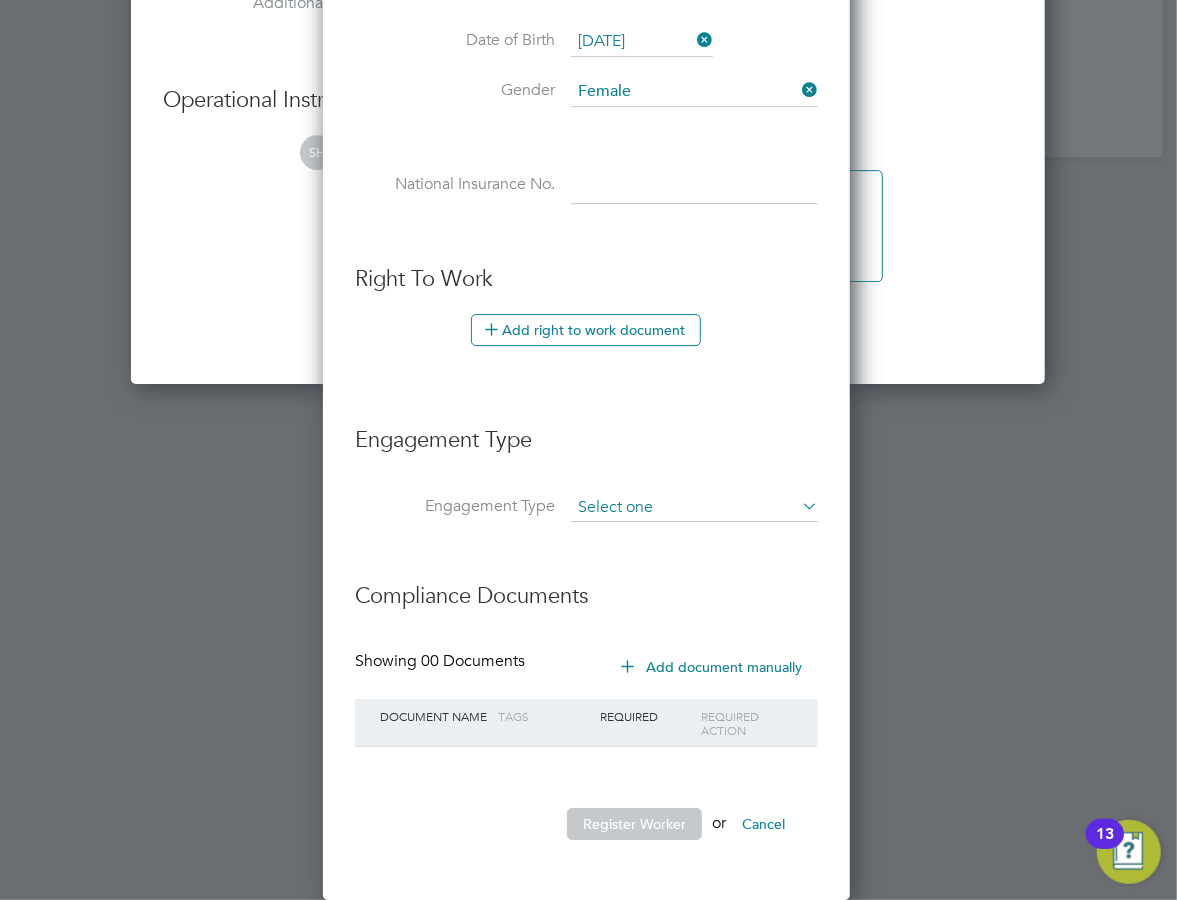 click at bounding box center [694, 508] 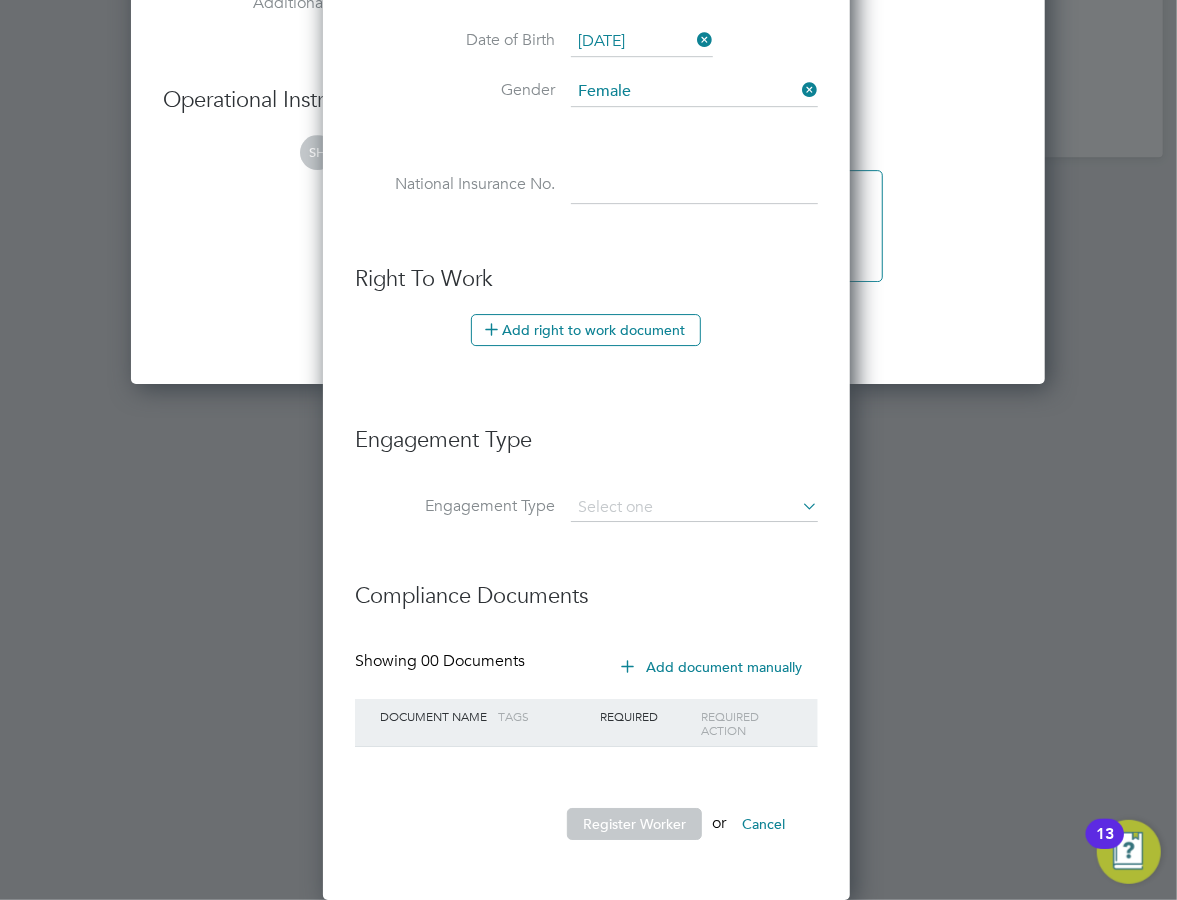 click on "PAYE Direct" 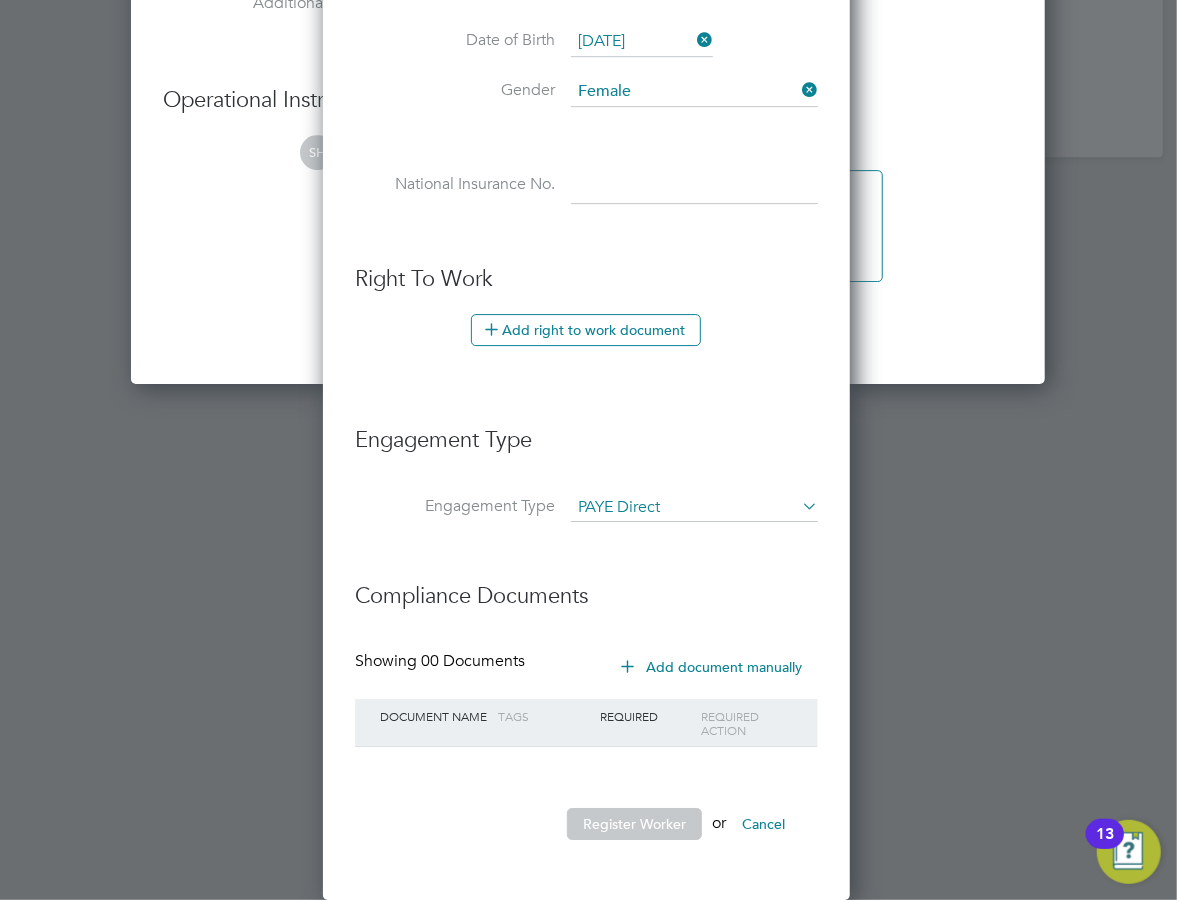 scroll, scrollTop: 9, scrollLeft: 10, axis: both 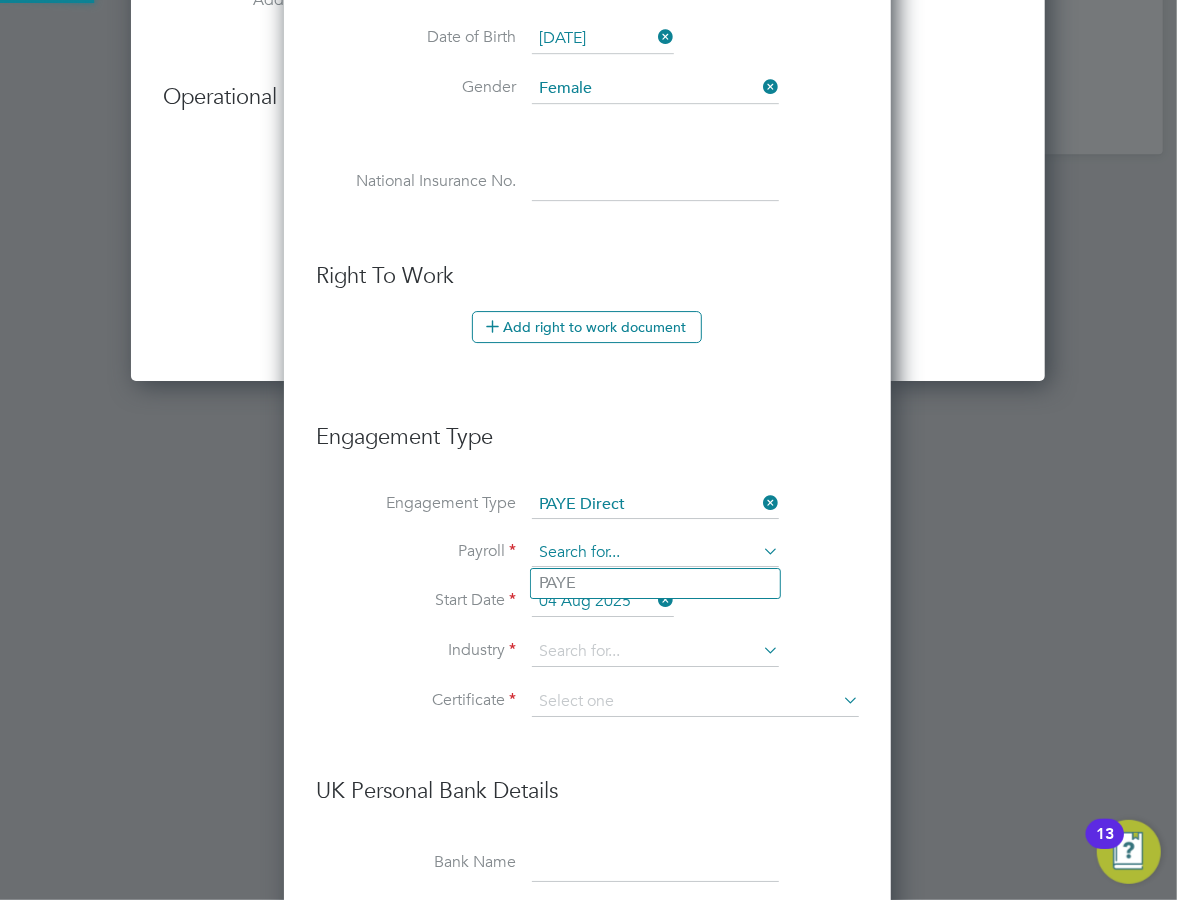 click at bounding box center [655, 553] 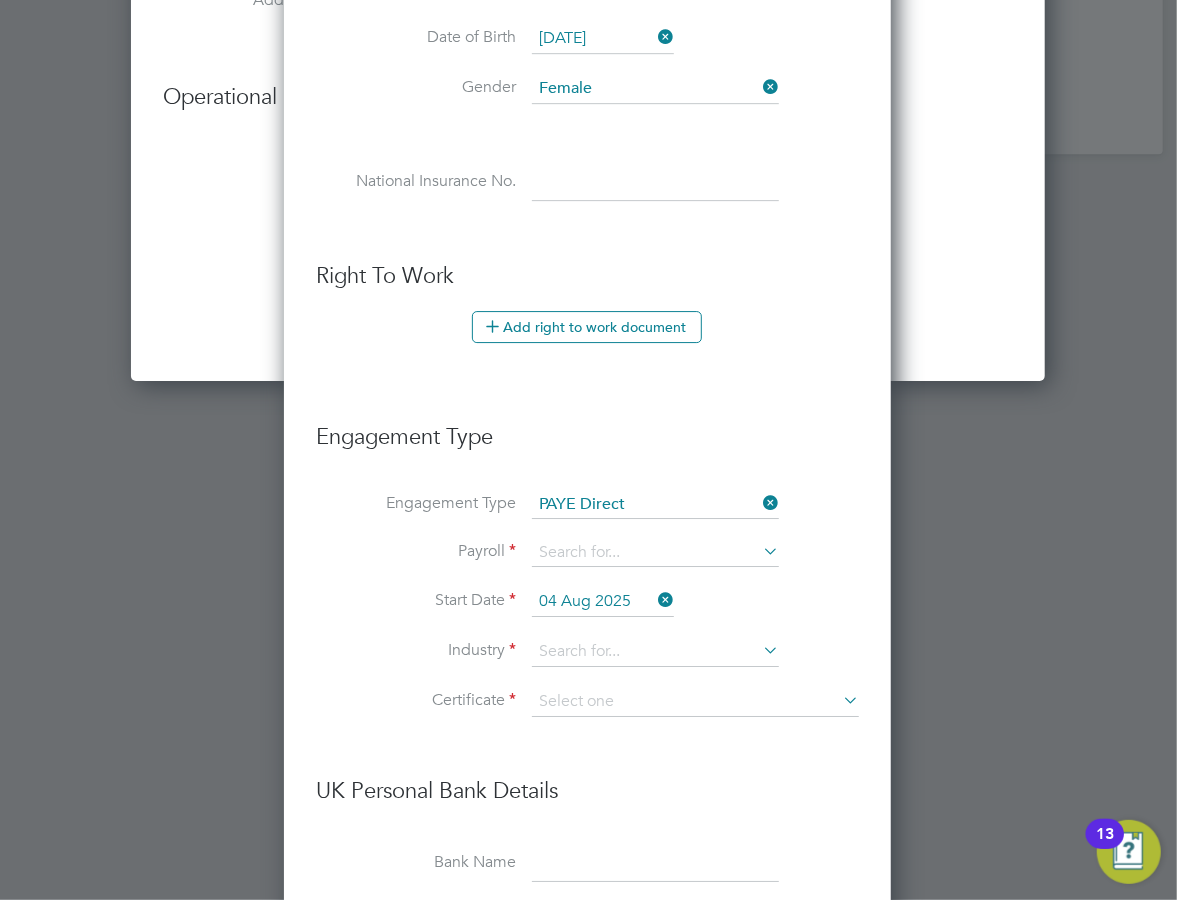 click on "PAYE" 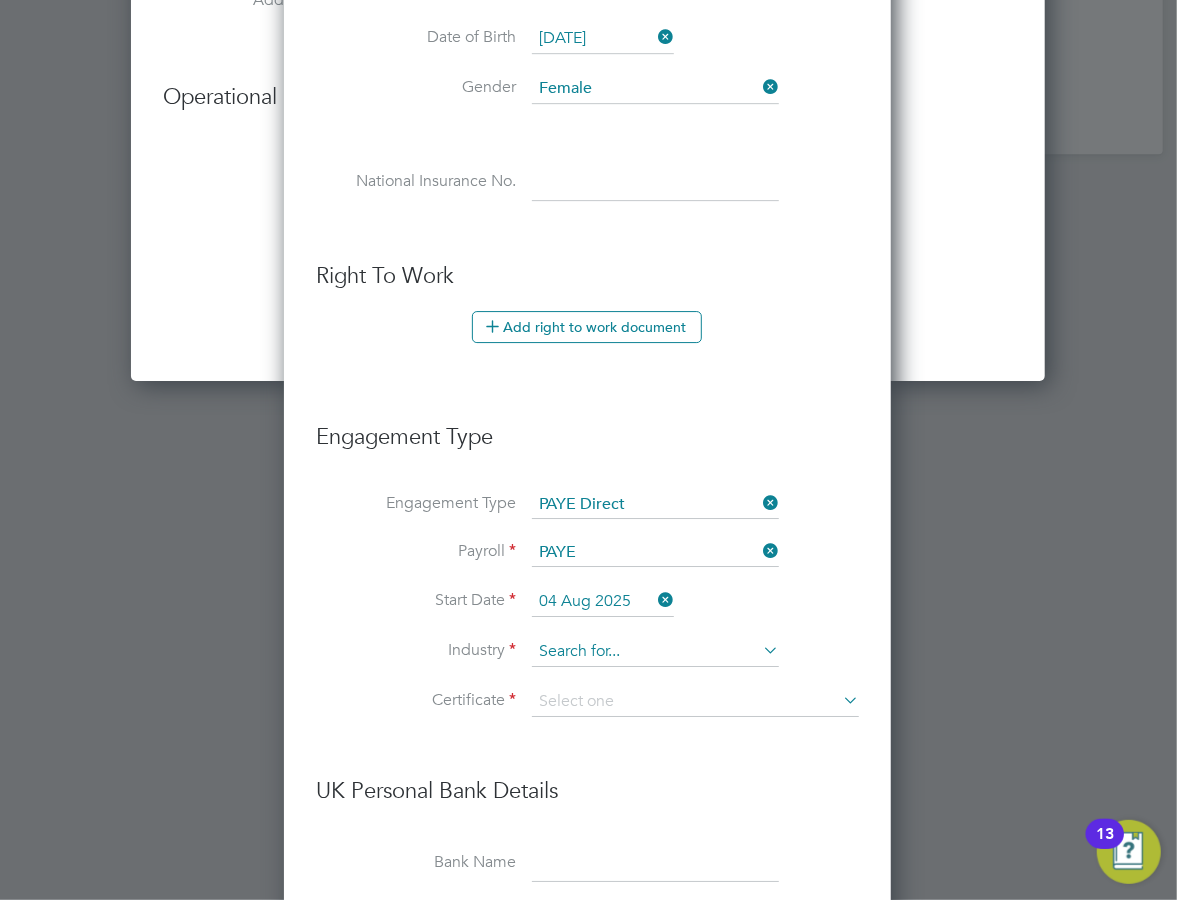 click at bounding box center [655, 652] 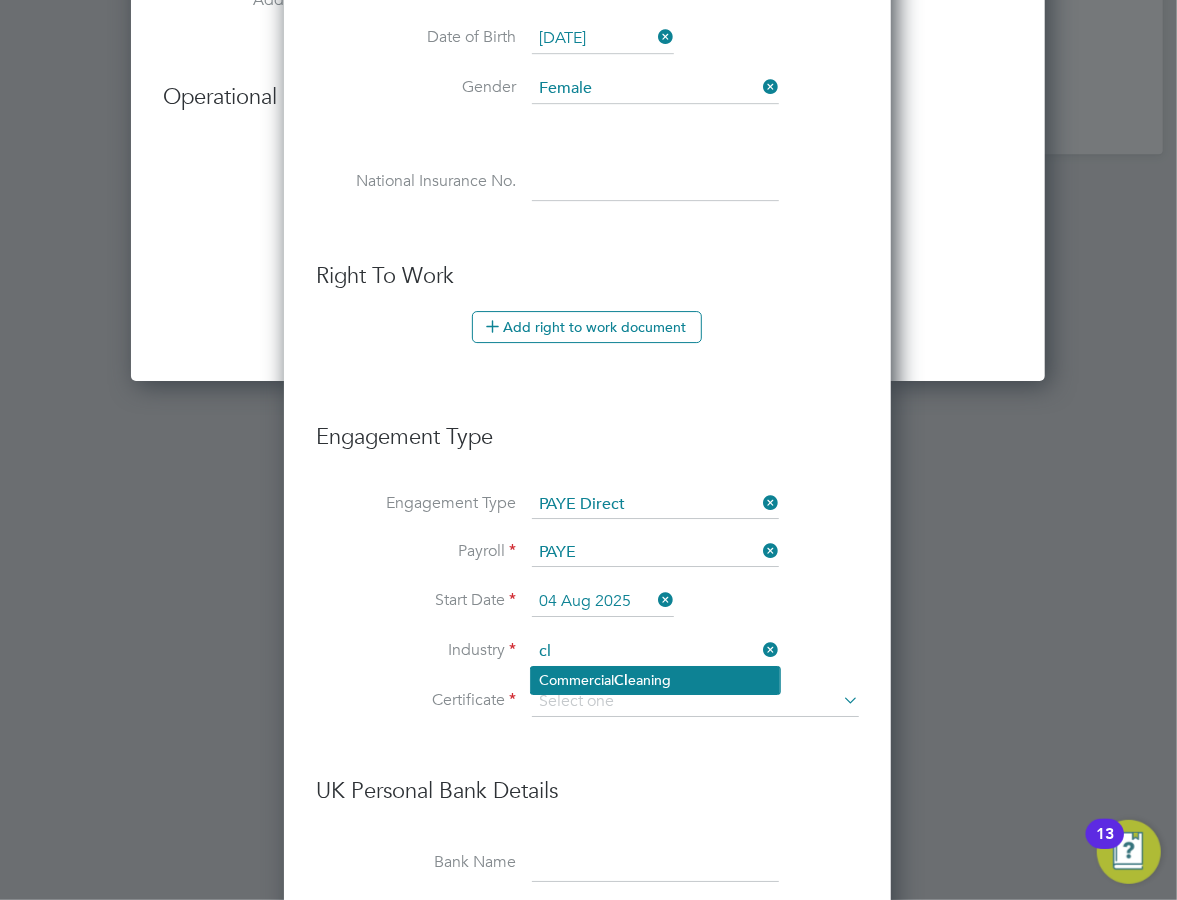 click on "Cl" 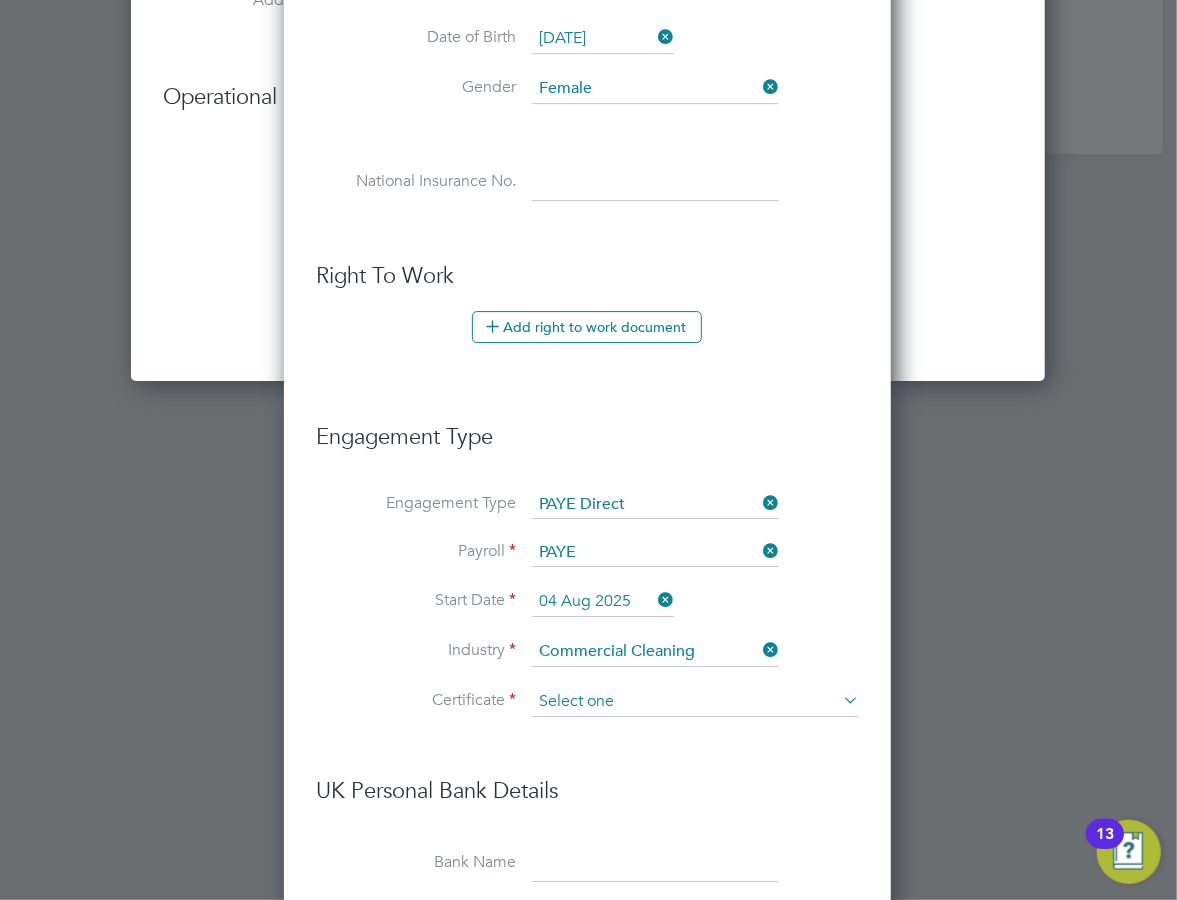 click at bounding box center (695, 702) 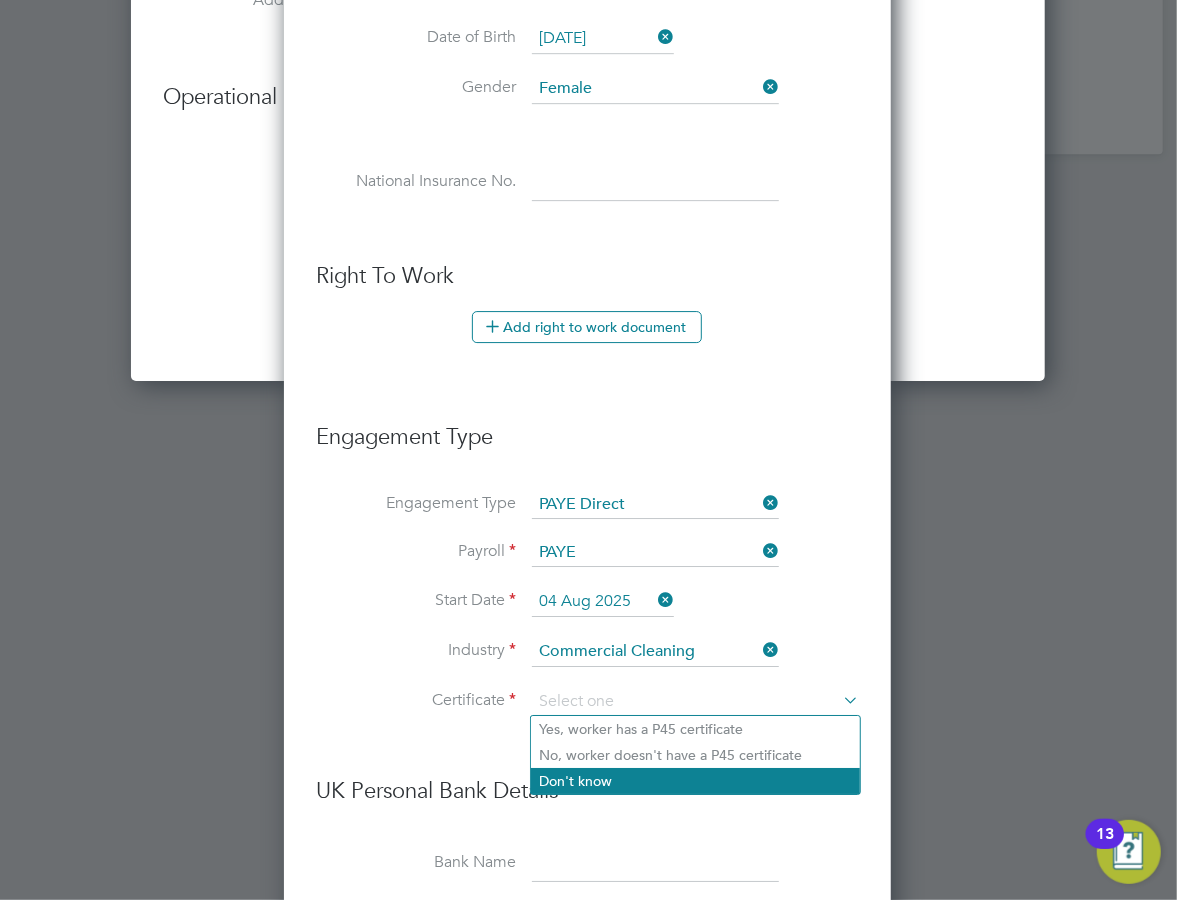 click on "Don't know" 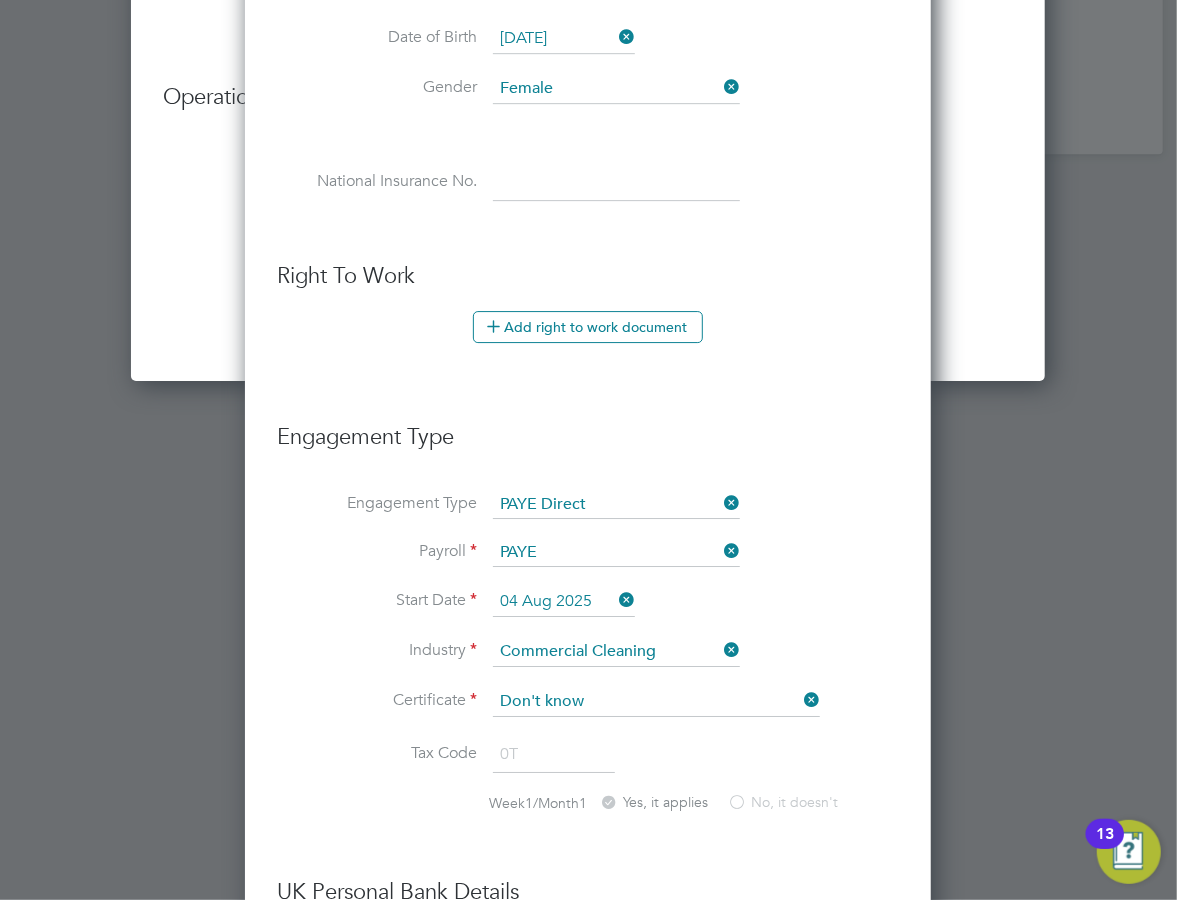 scroll, scrollTop: 9, scrollLeft: 9, axis: both 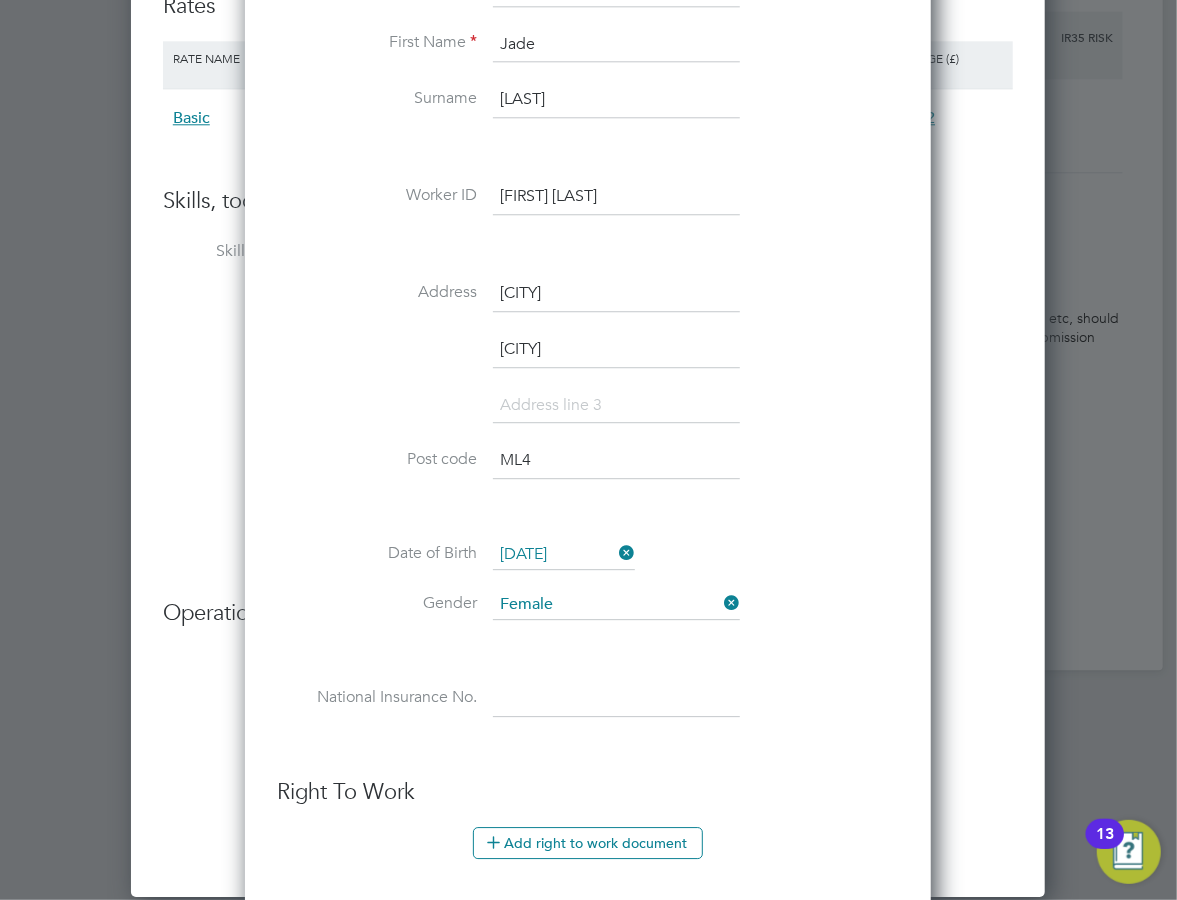 click on "ML4" at bounding box center [616, 461] 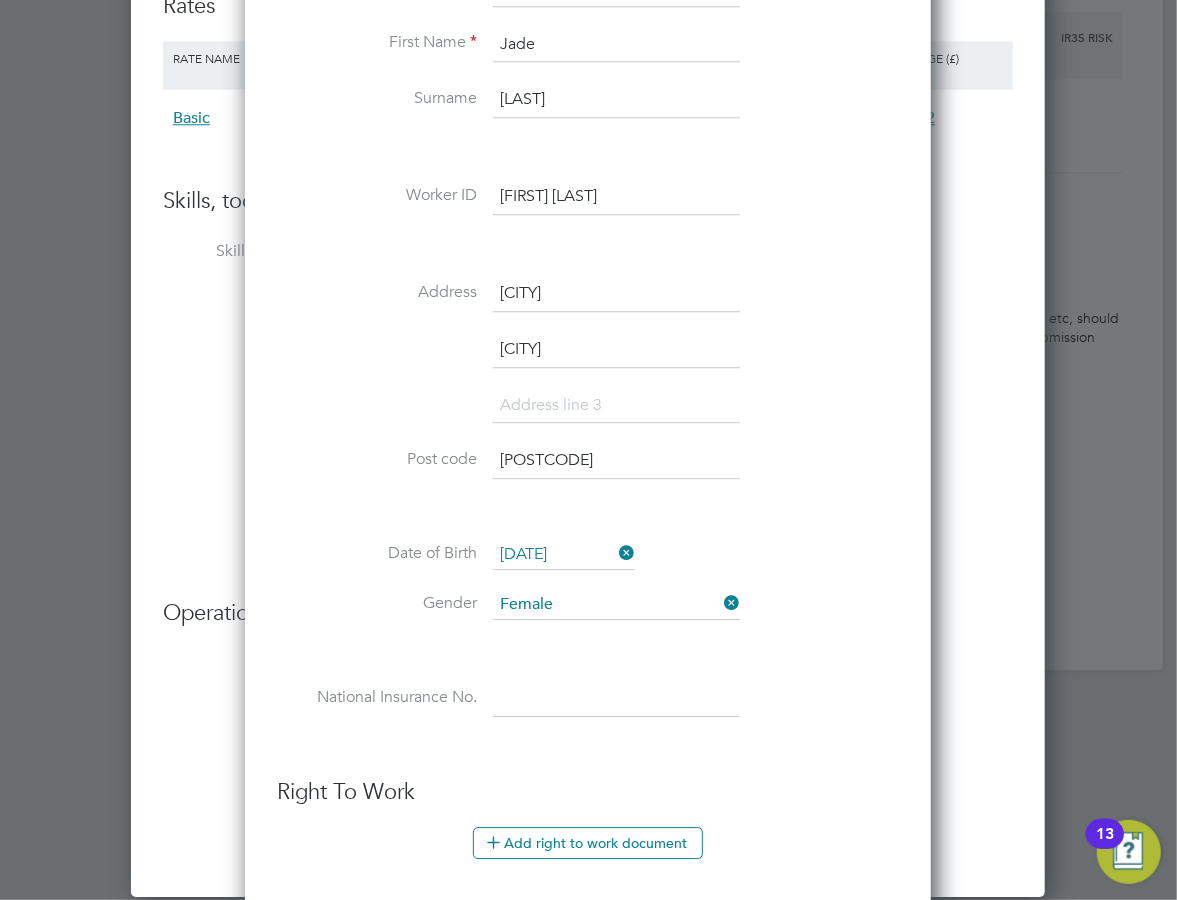 type on "[POSTCODE]" 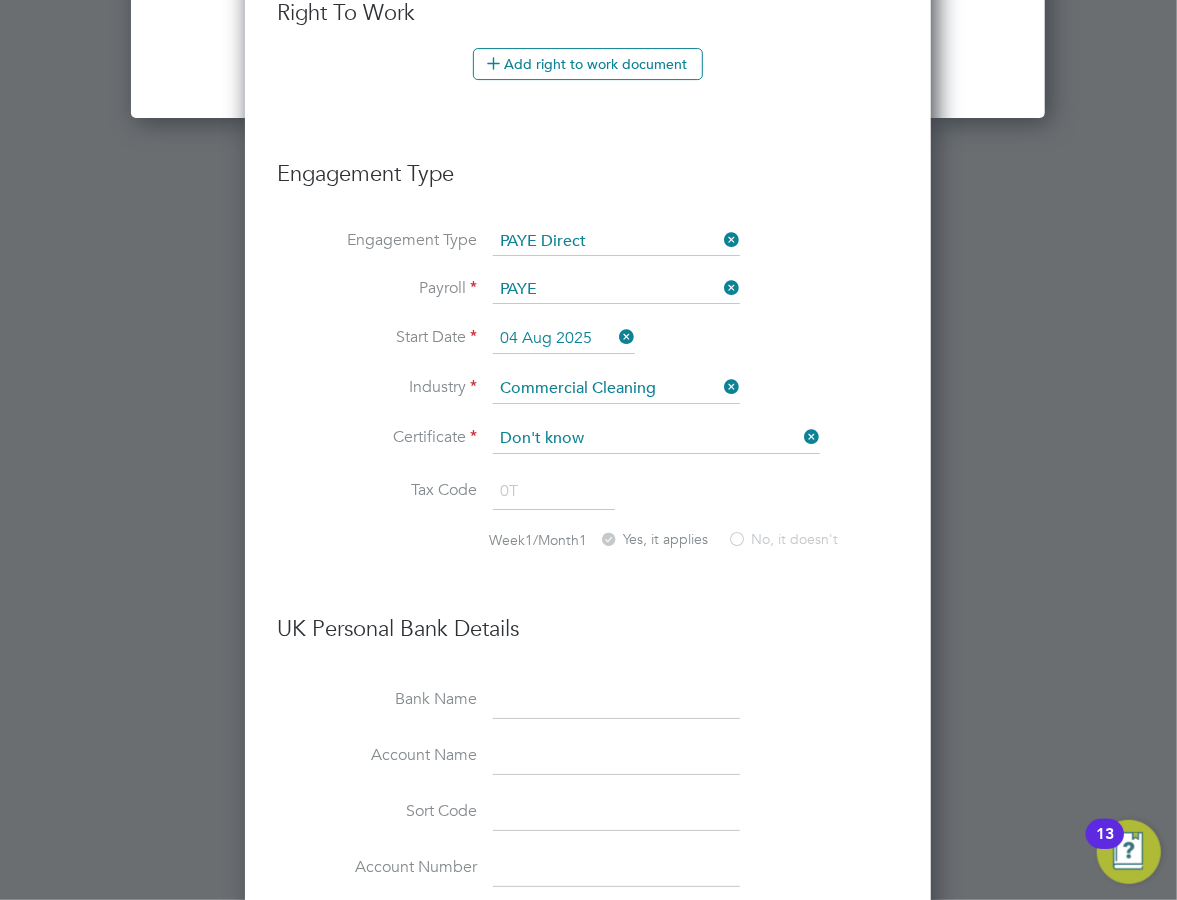 scroll, scrollTop: 3574, scrollLeft: 0, axis: vertical 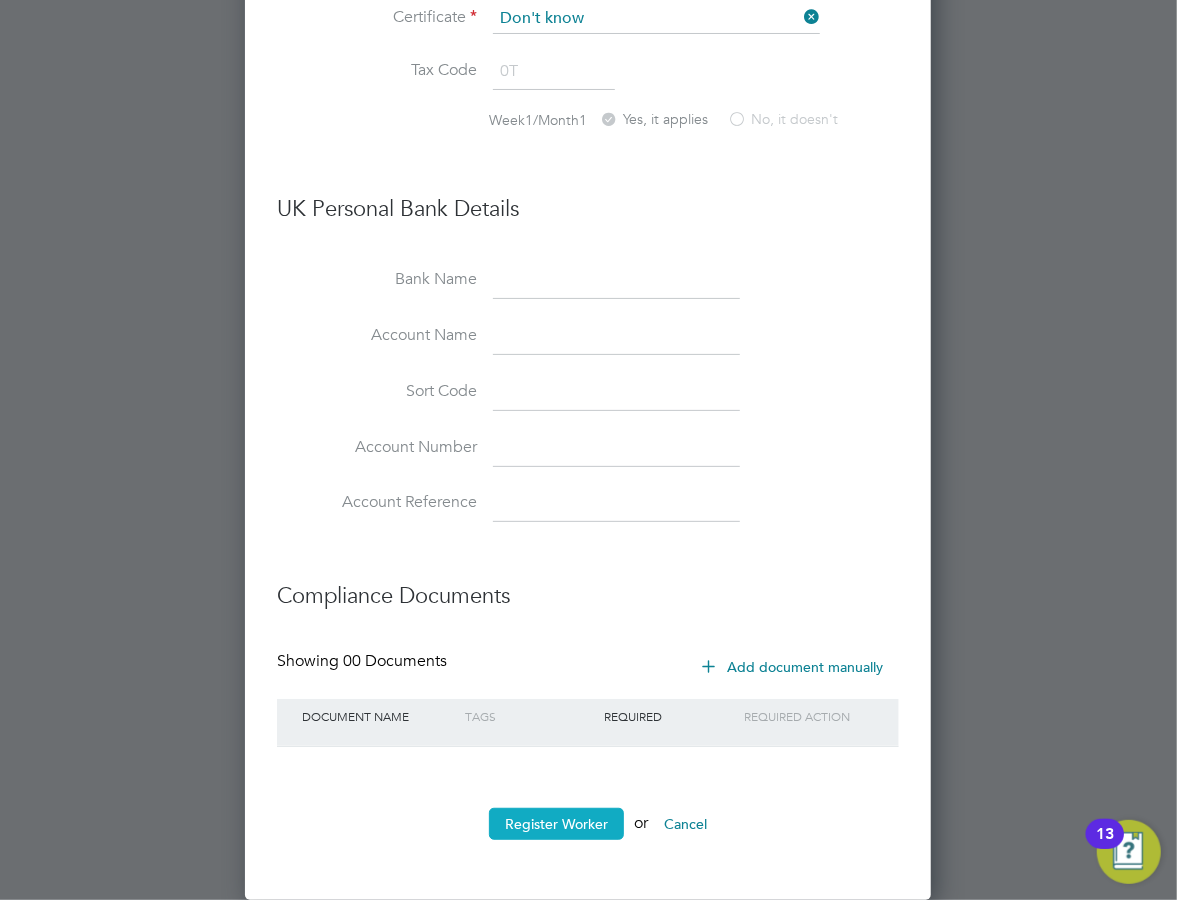 click on "Register Worker" at bounding box center [556, 824] 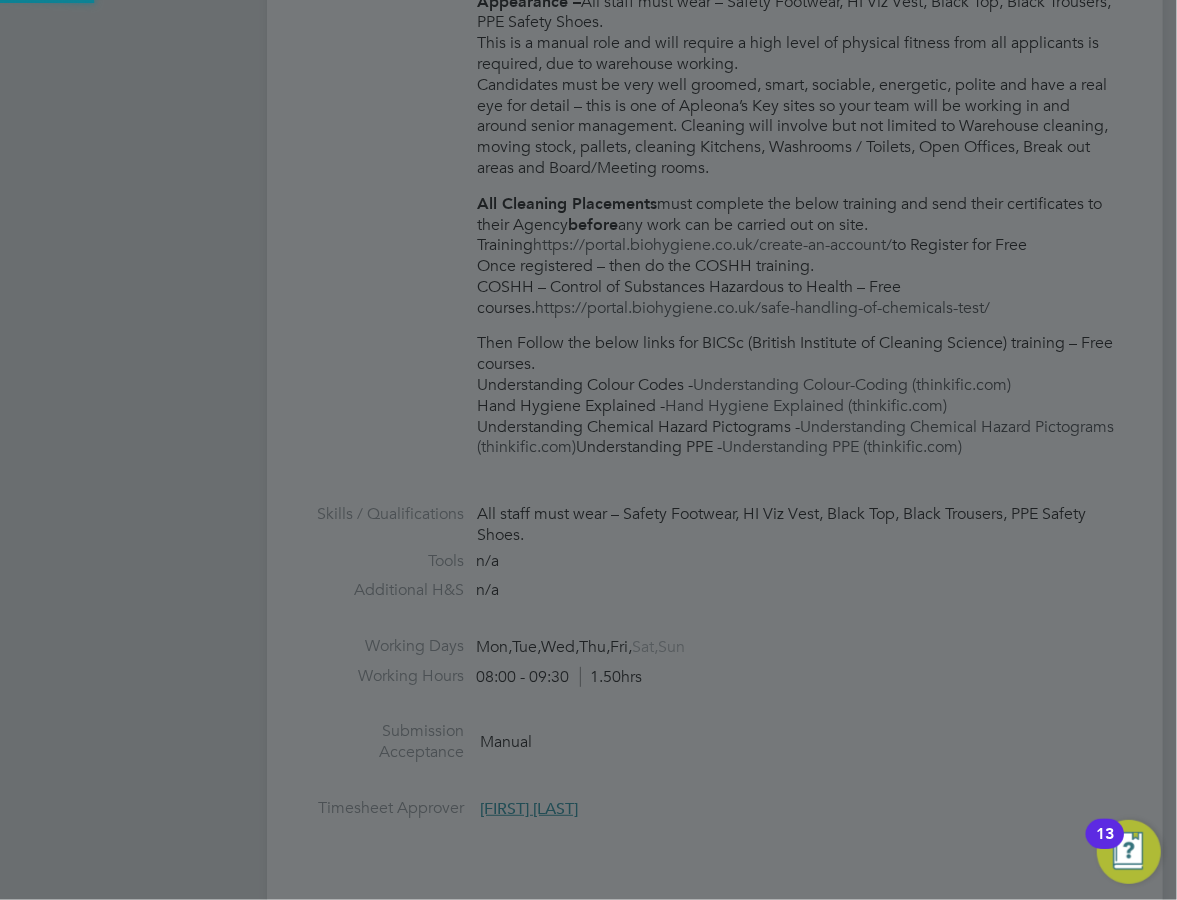 scroll, scrollTop: 0, scrollLeft: 0, axis: both 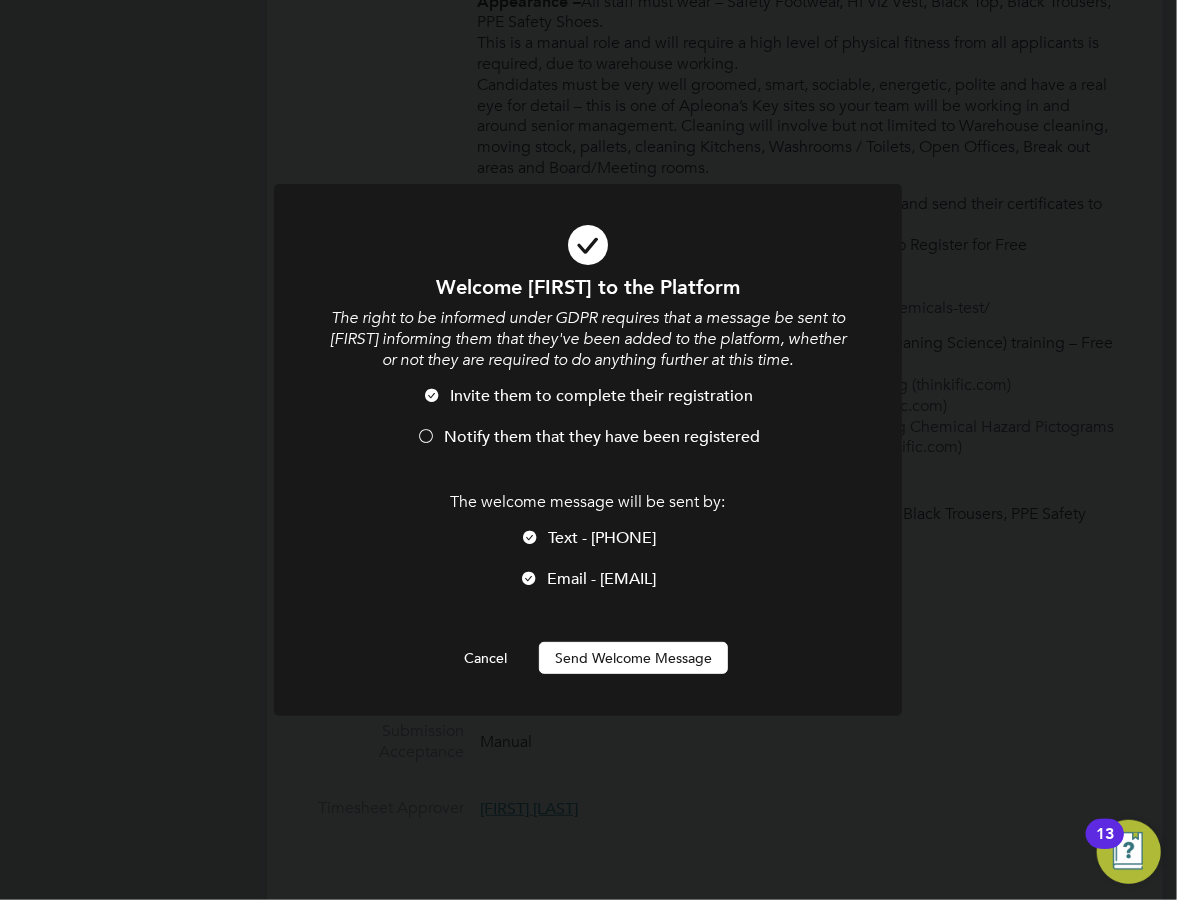 click on "Invite them to complete their registration" at bounding box center [588, 406] 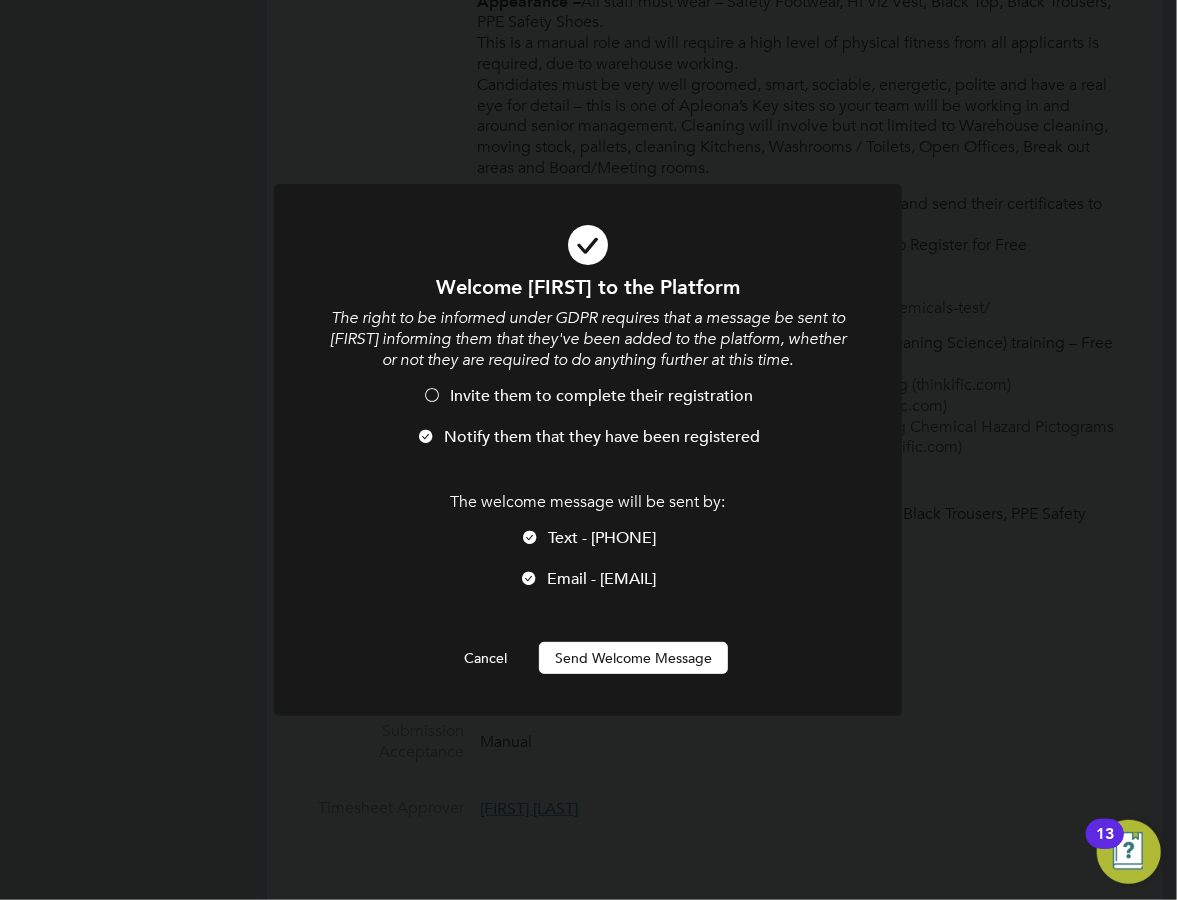 click on "Send Welcome Message" at bounding box center (633, 658) 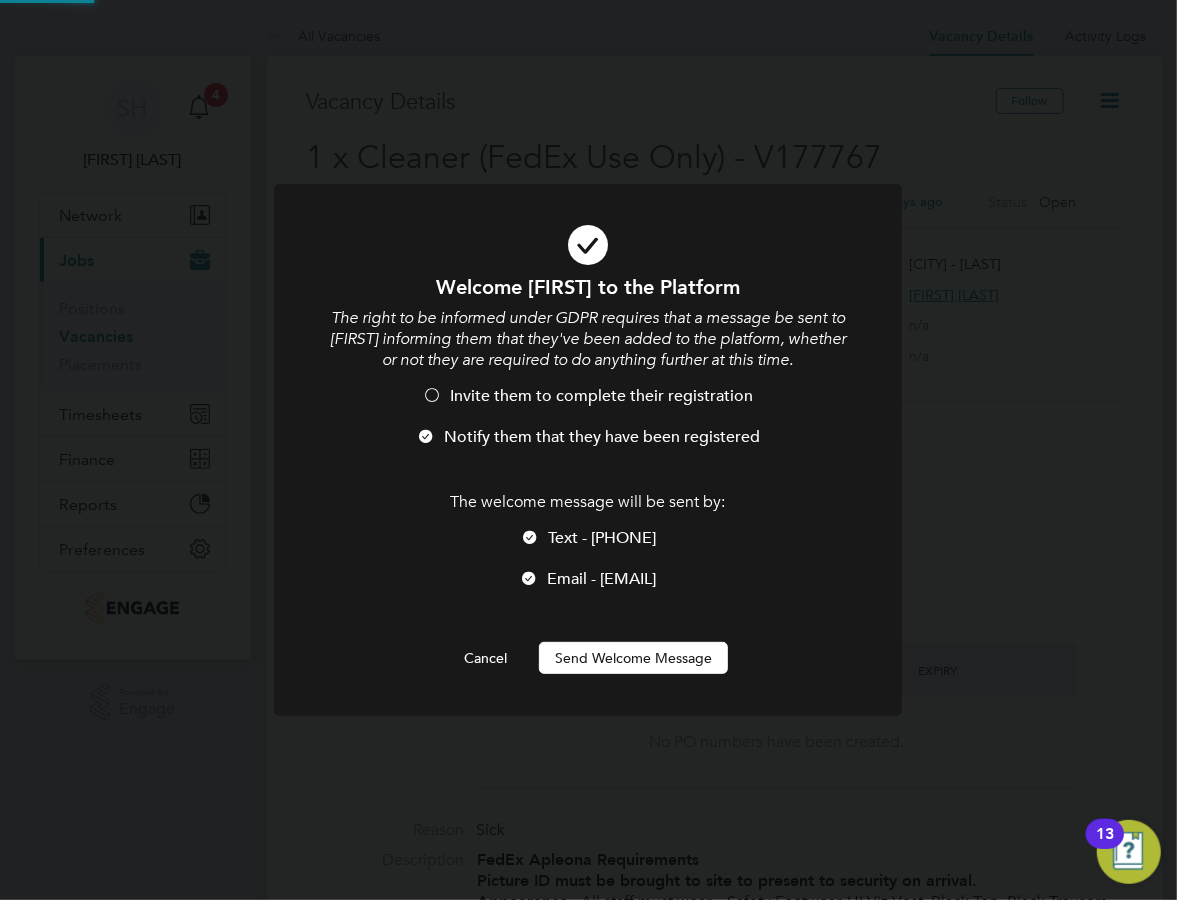 scroll, scrollTop: 900, scrollLeft: 0, axis: vertical 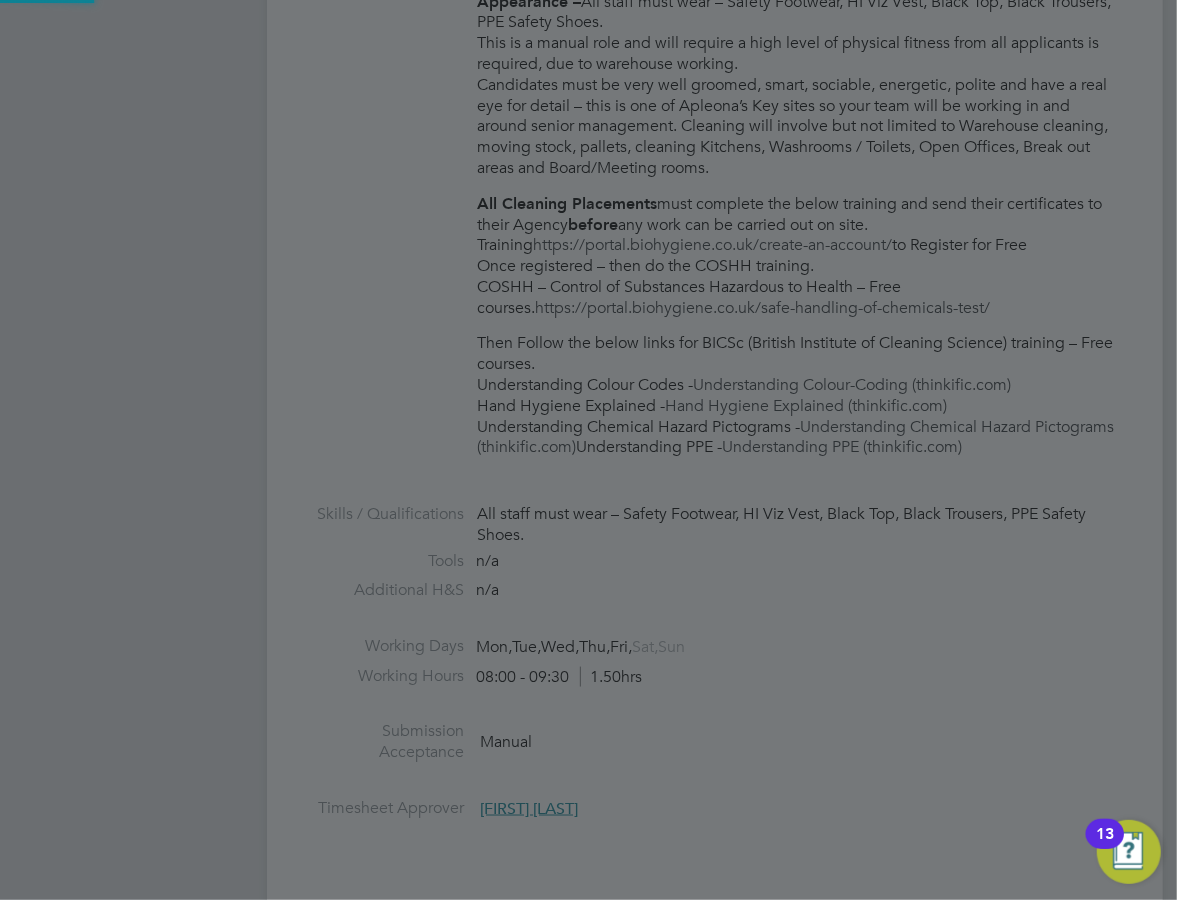 type on "[FIRST] [LAST] ([FIRST] [LAST])" 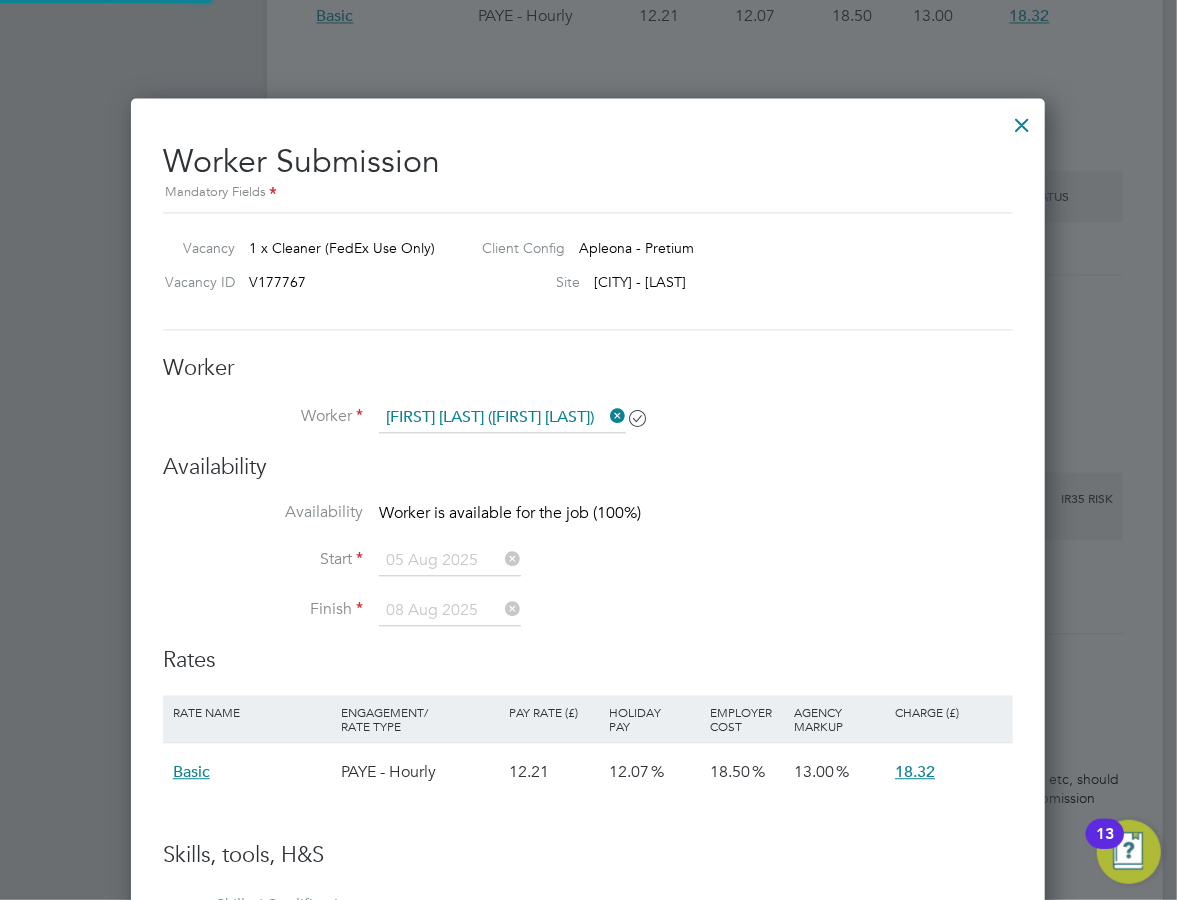 scroll, scrollTop: 1934, scrollLeft: 0, axis: vertical 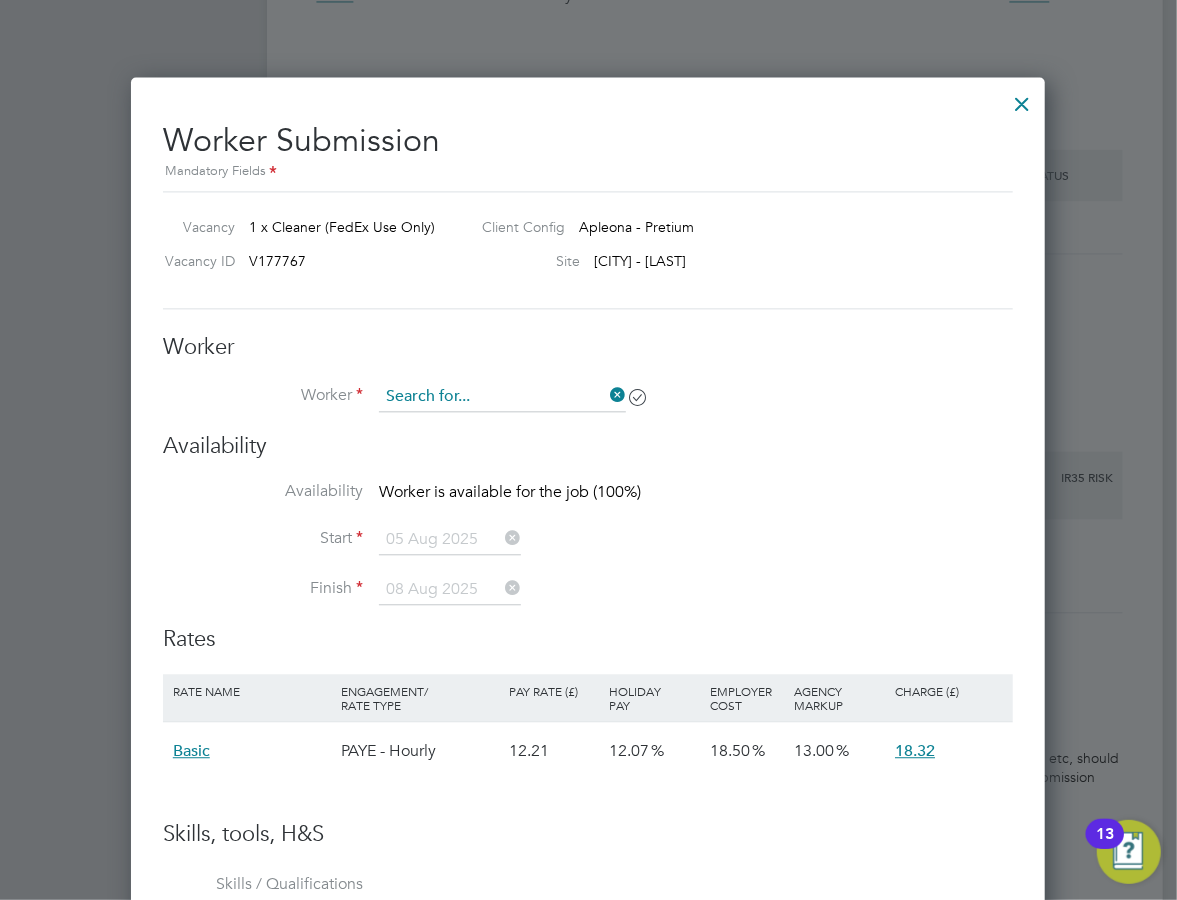 click at bounding box center (502, 397) 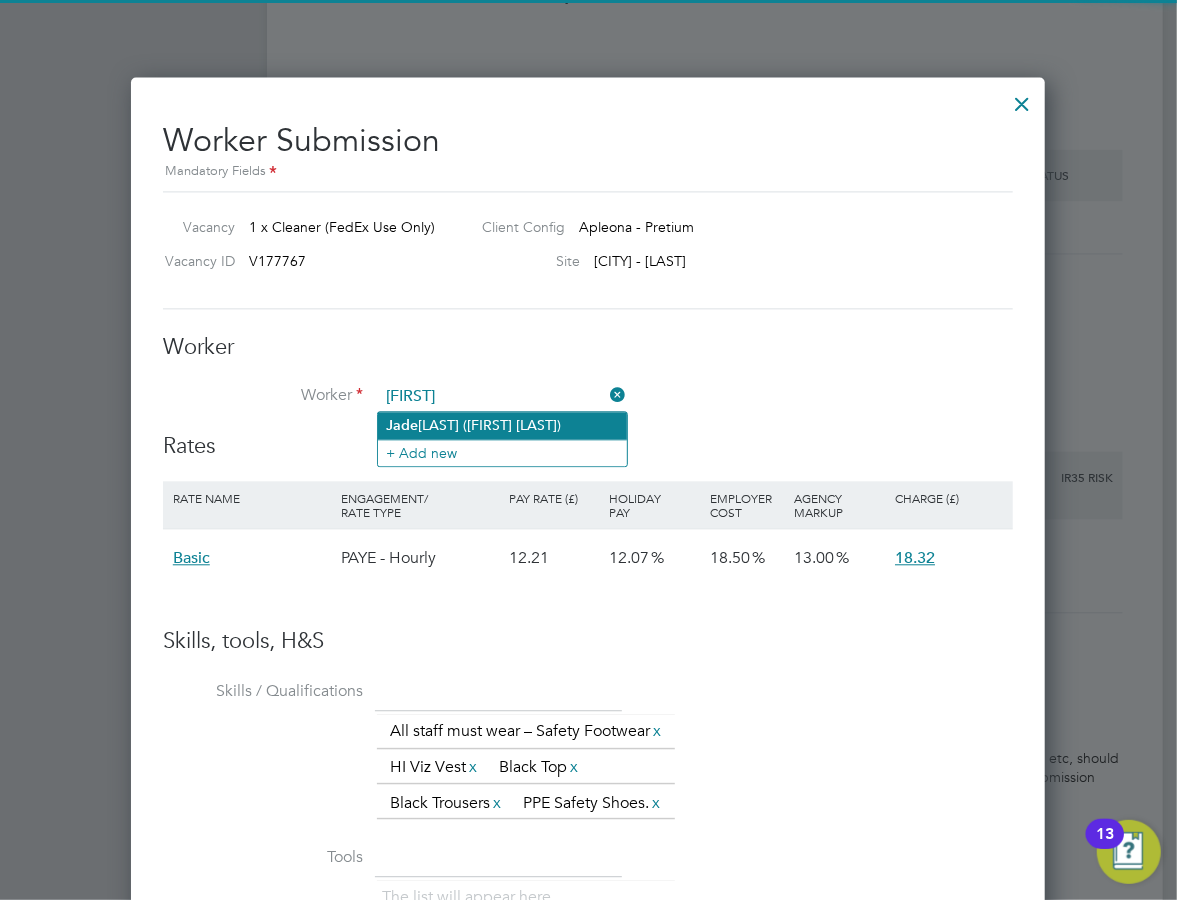 click on "[FIRST]  [LAST] ([FIRST] [LAST])" 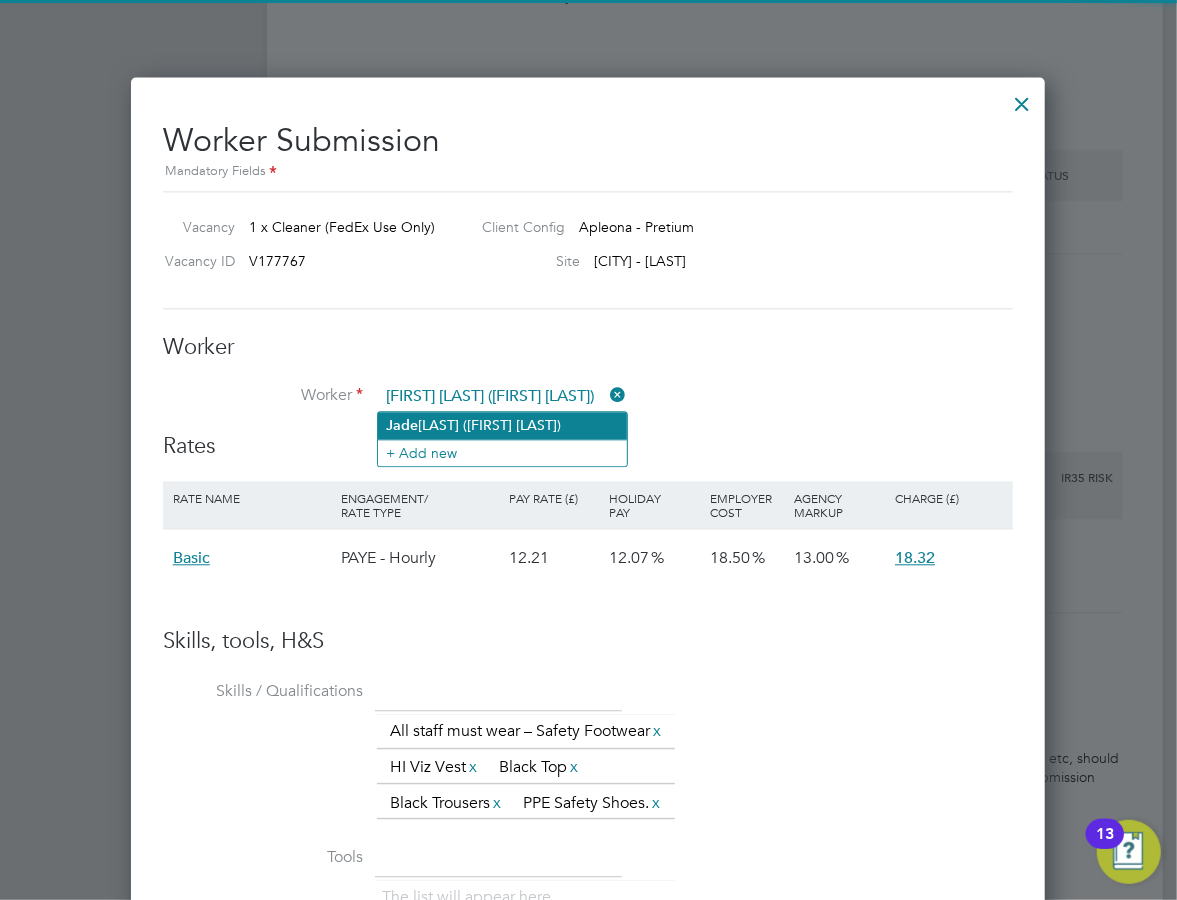scroll, scrollTop: 10, scrollLeft: 10, axis: both 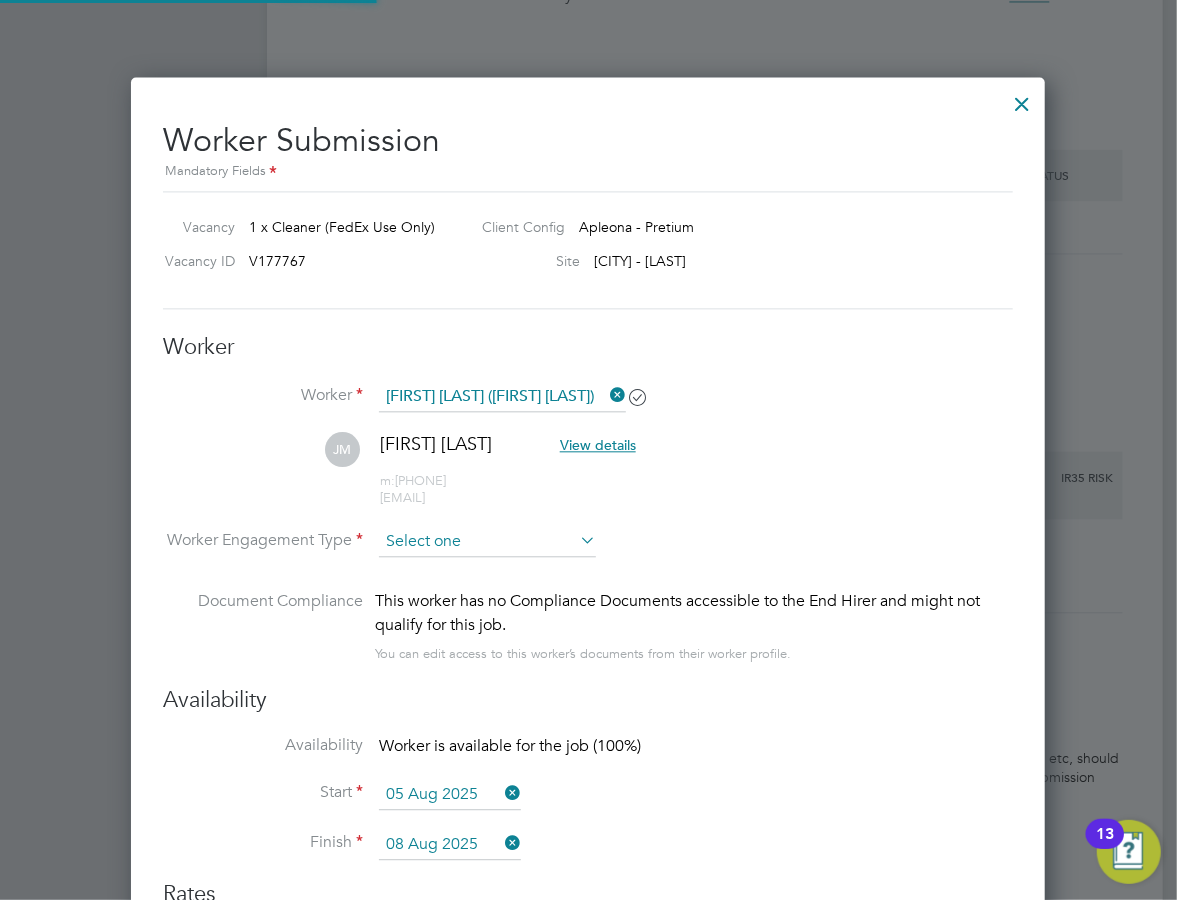 click at bounding box center [487, 542] 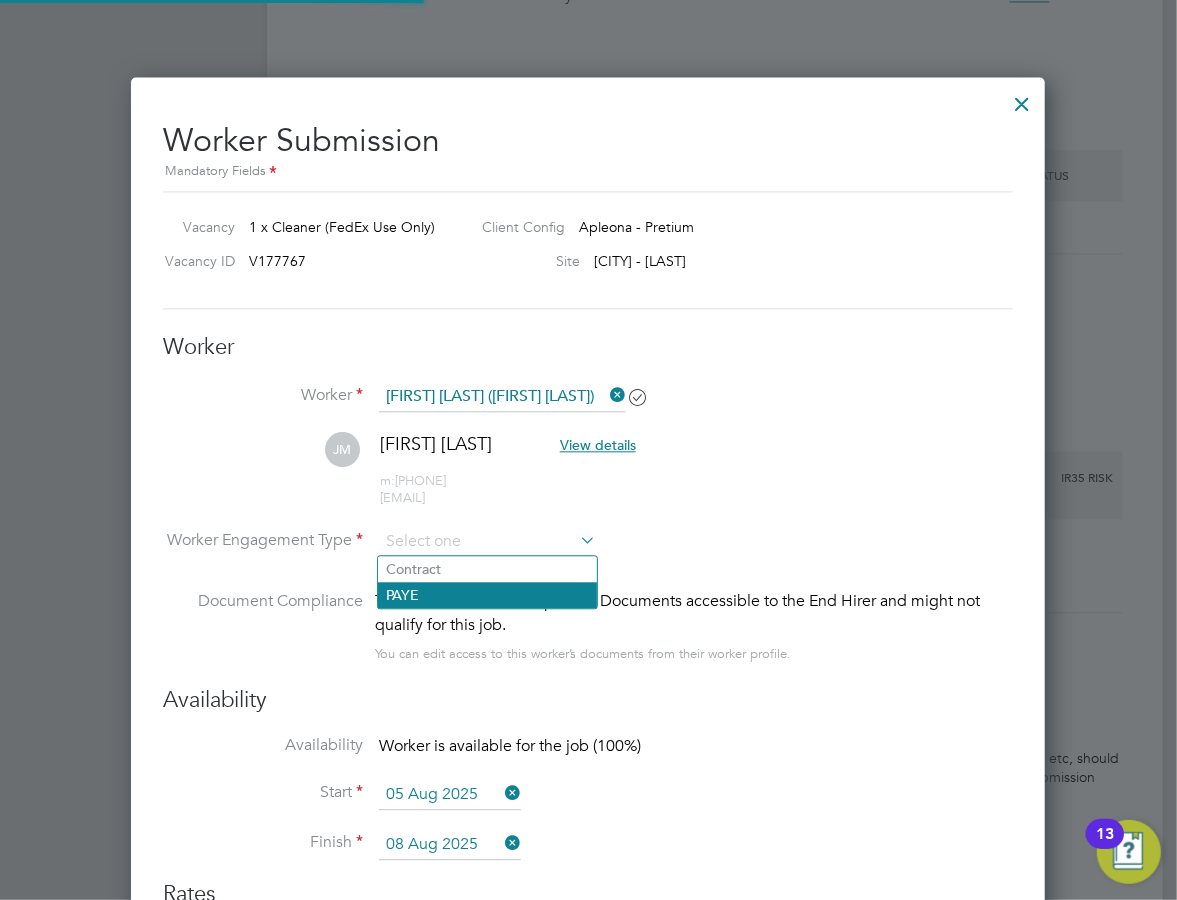 click on "PAYE" 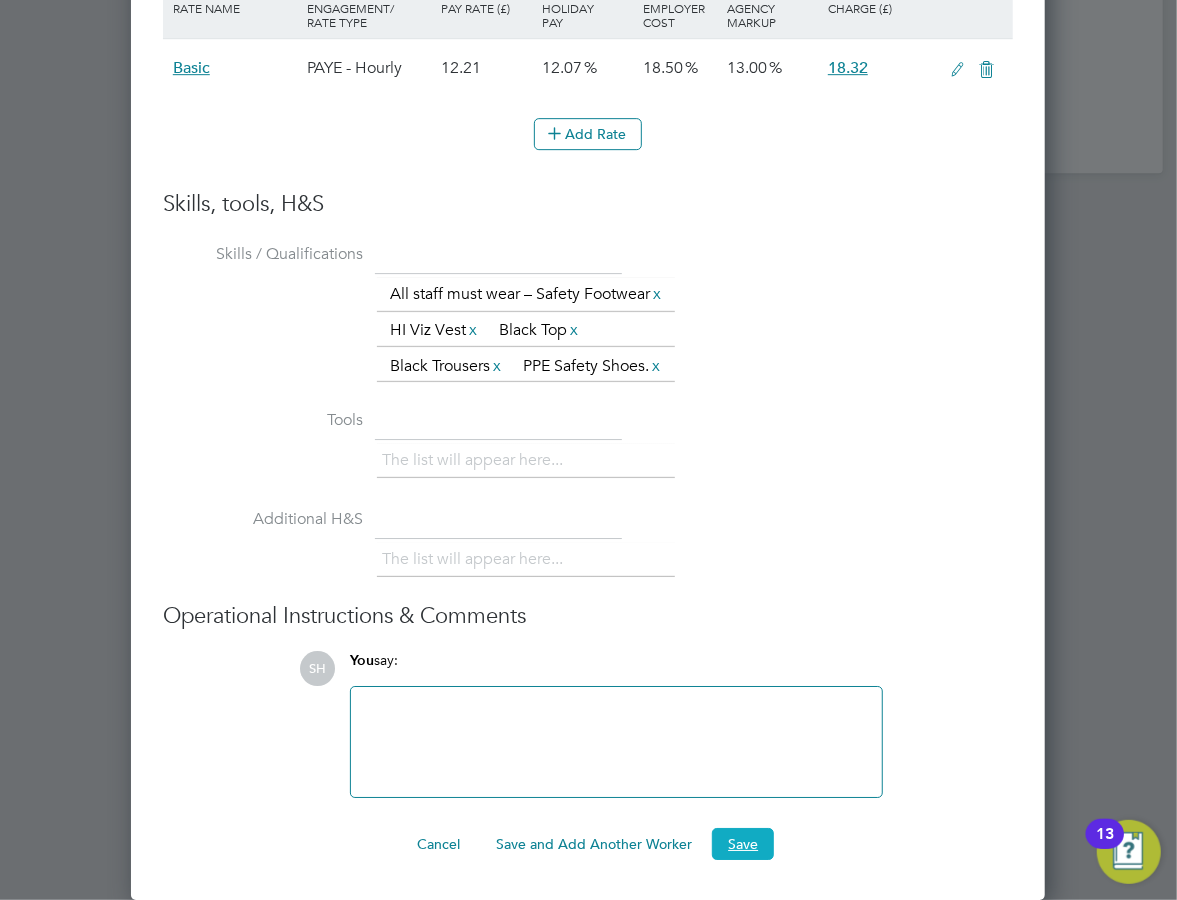 click on "Save" at bounding box center (743, 844) 